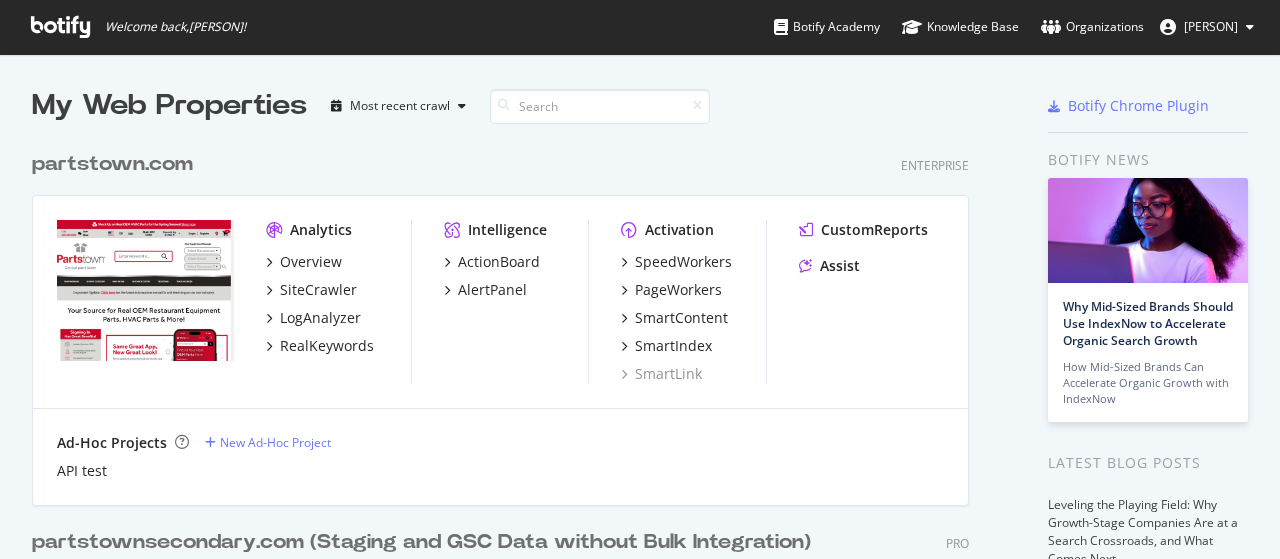 scroll, scrollTop: 0, scrollLeft: 0, axis: both 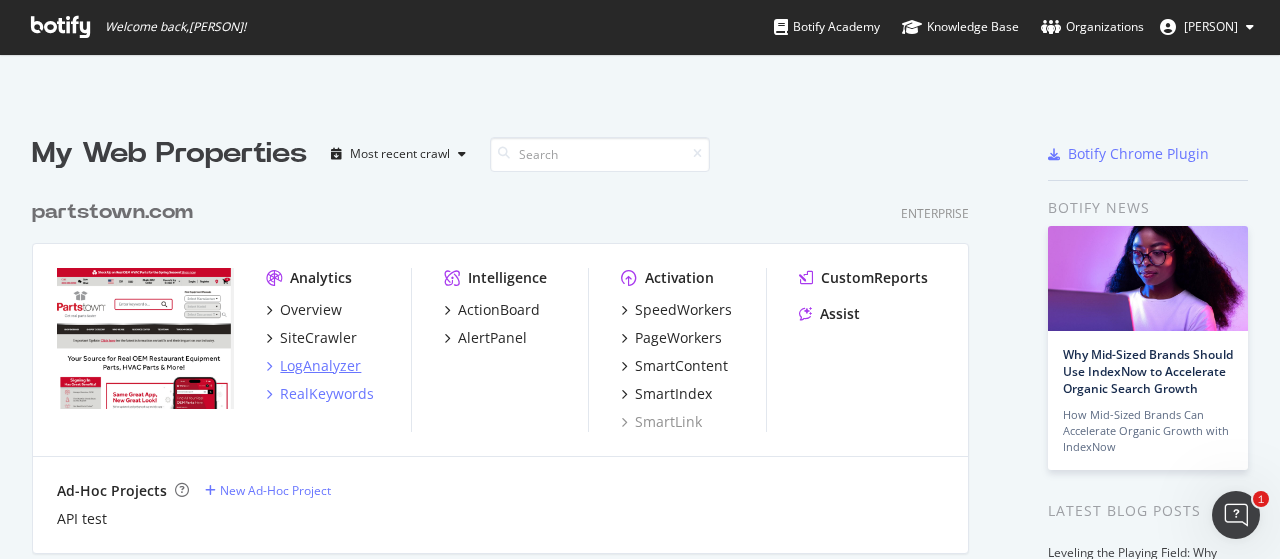 click on "Overview SiteCrawler LogAnalyzer RealKeywords" at bounding box center [338, 352] 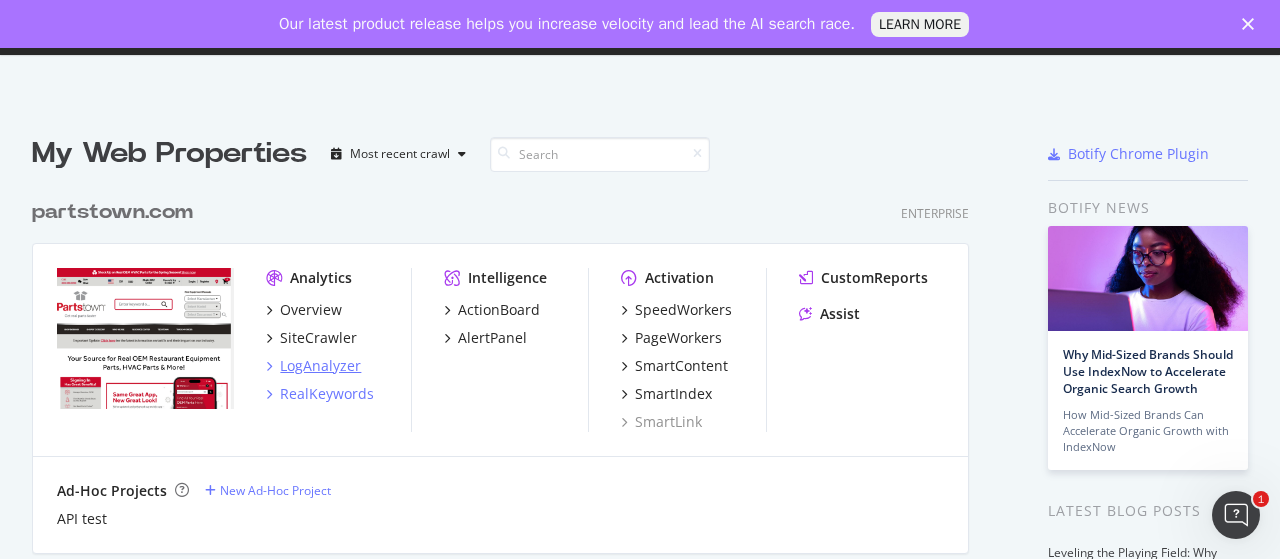 scroll, scrollTop: 0, scrollLeft: 0, axis: both 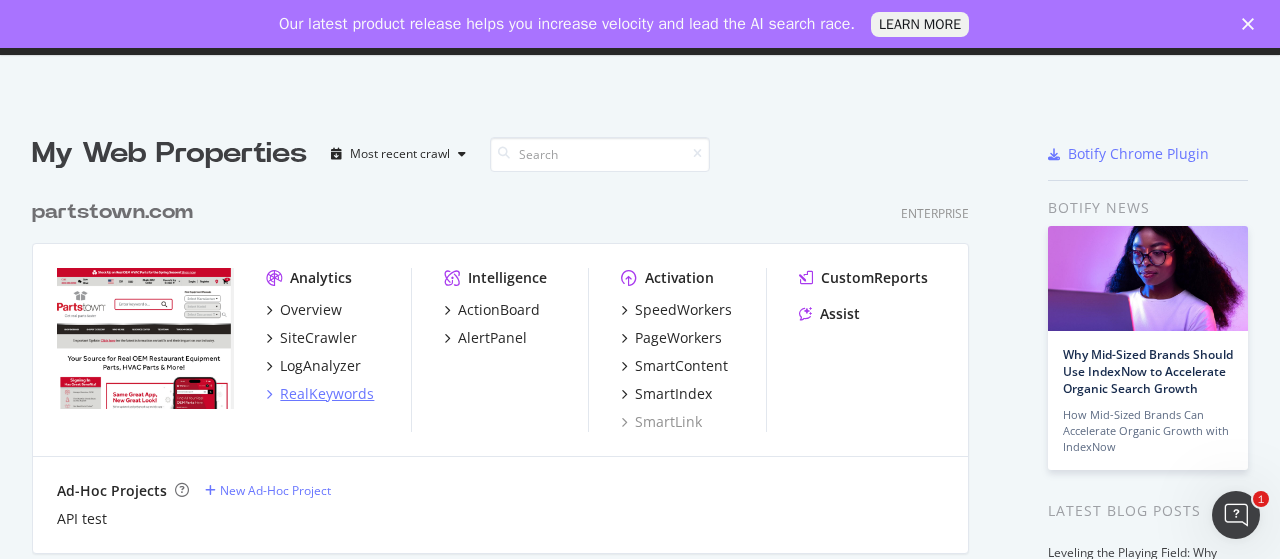 click on "RealKeywords" at bounding box center [327, 394] 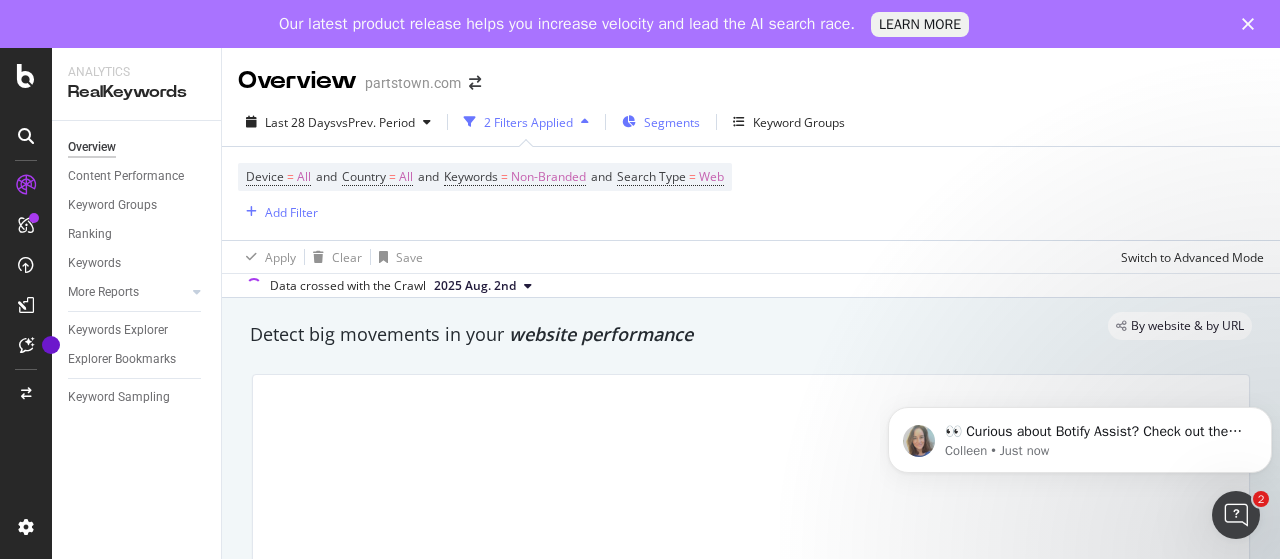 scroll, scrollTop: 0, scrollLeft: 0, axis: both 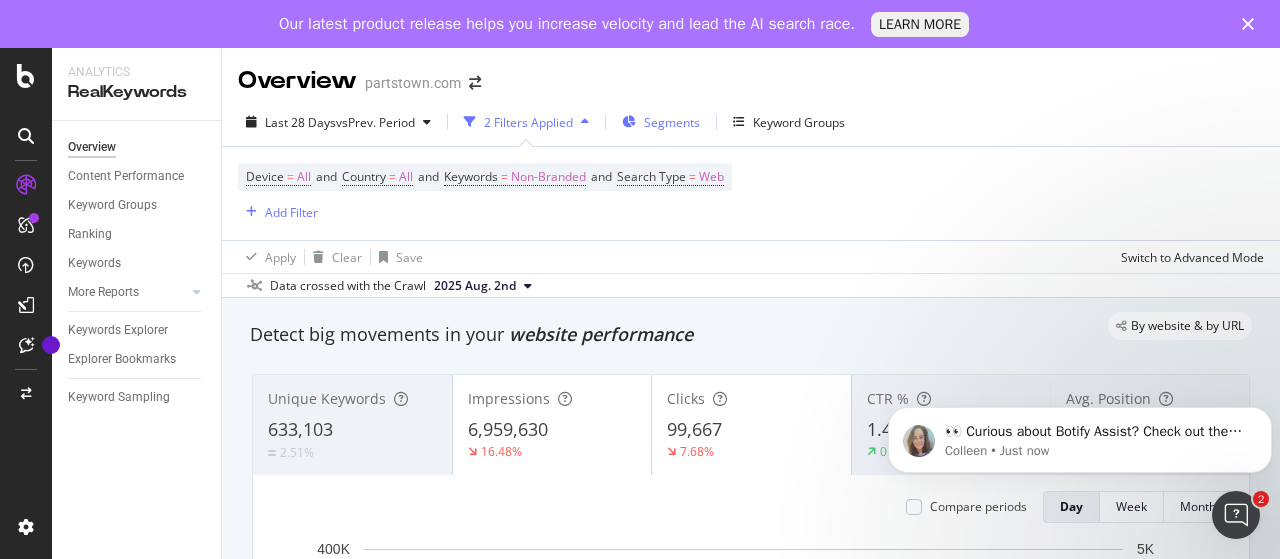 click on "Segments" at bounding box center [672, 122] 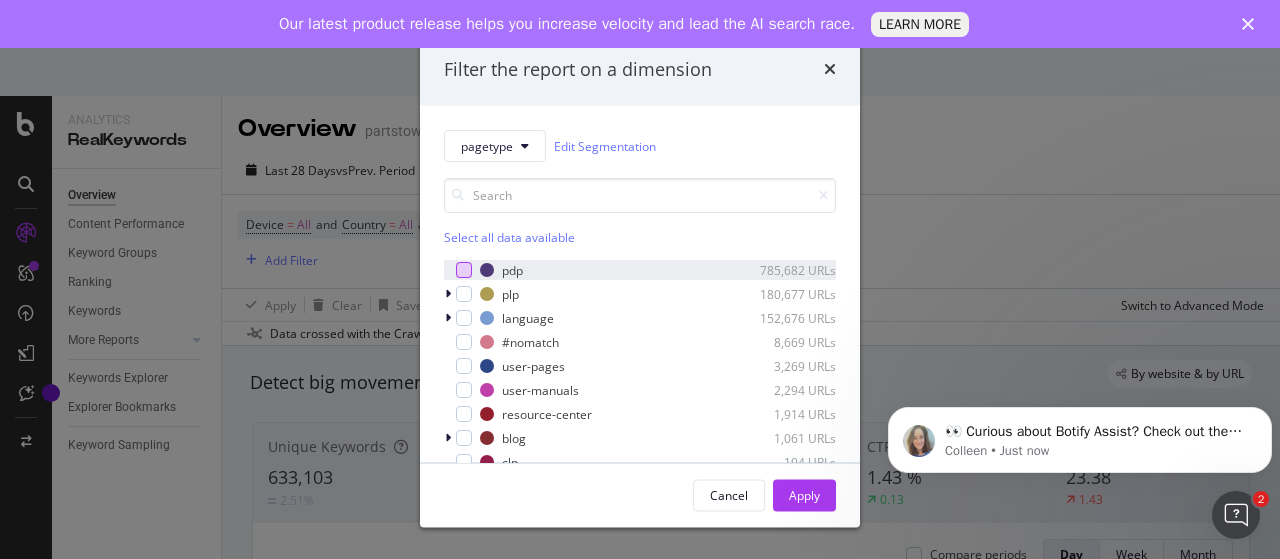 click at bounding box center (464, 270) 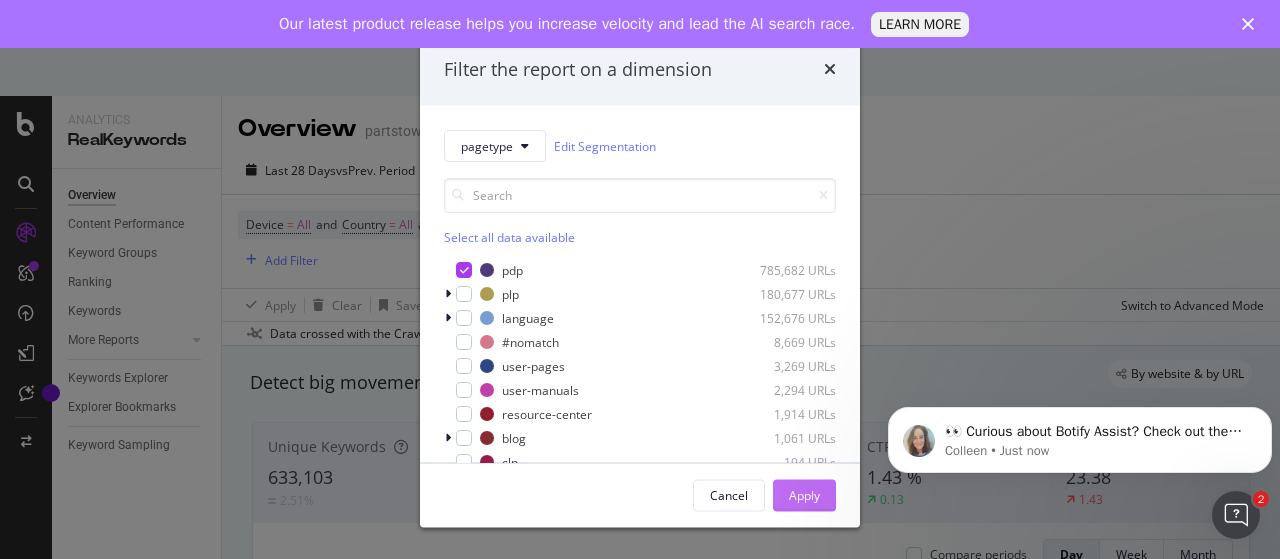 click on "Apply" at bounding box center [804, 494] 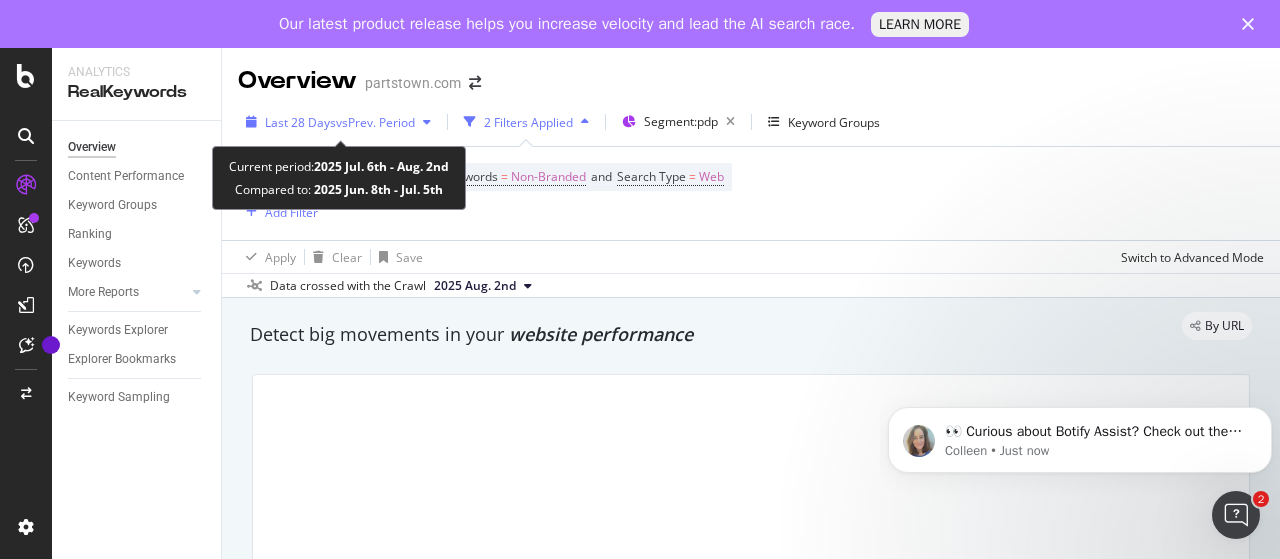 click on "vs  Prev. Period" at bounding box center (375, 122) 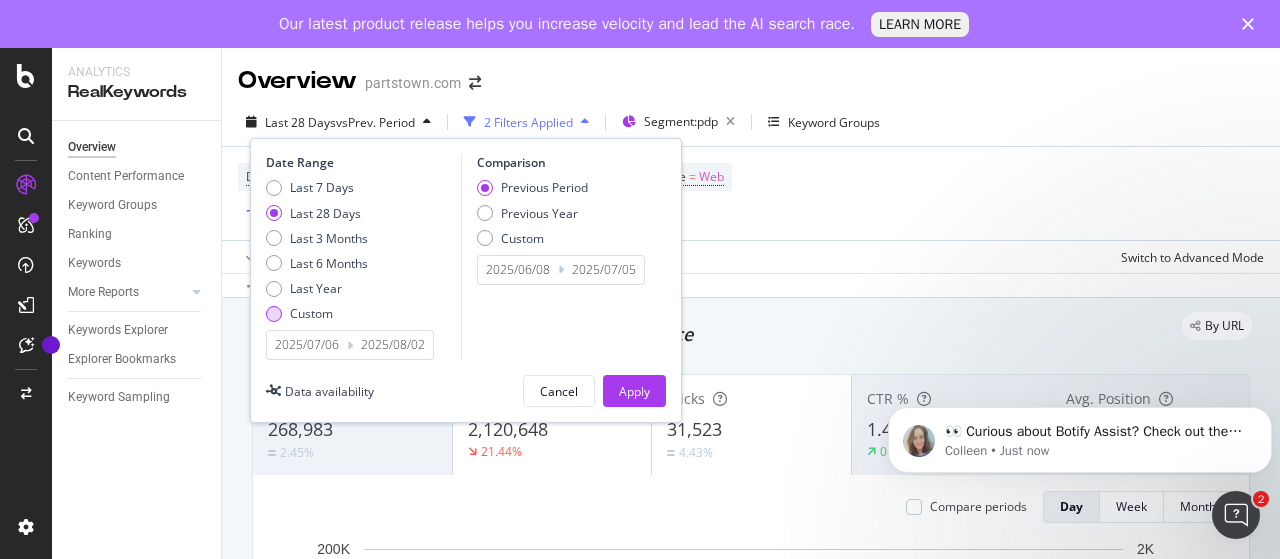 click on "Custom" at bounding box center (311, 313) 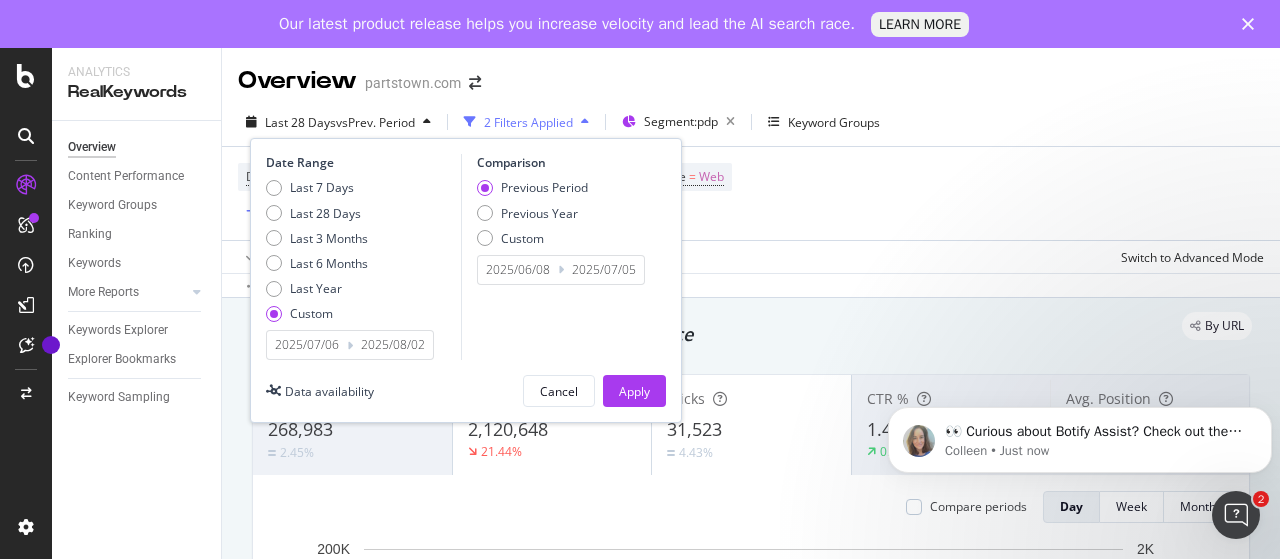 click at bounding box center (350, 345) 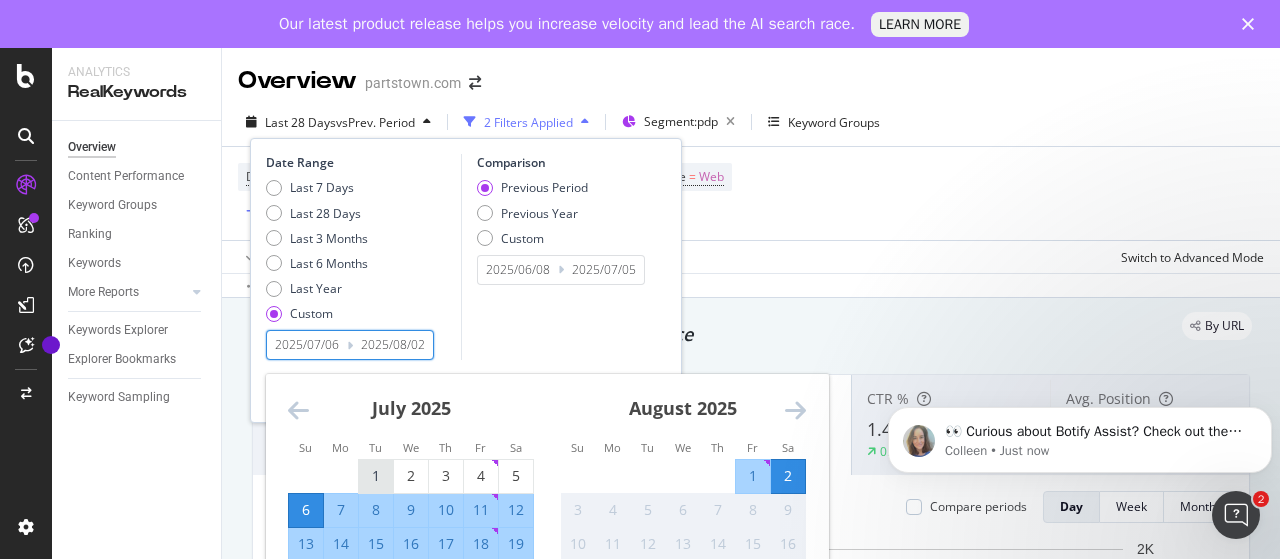 click on "1" at bounding box center (376, 476) 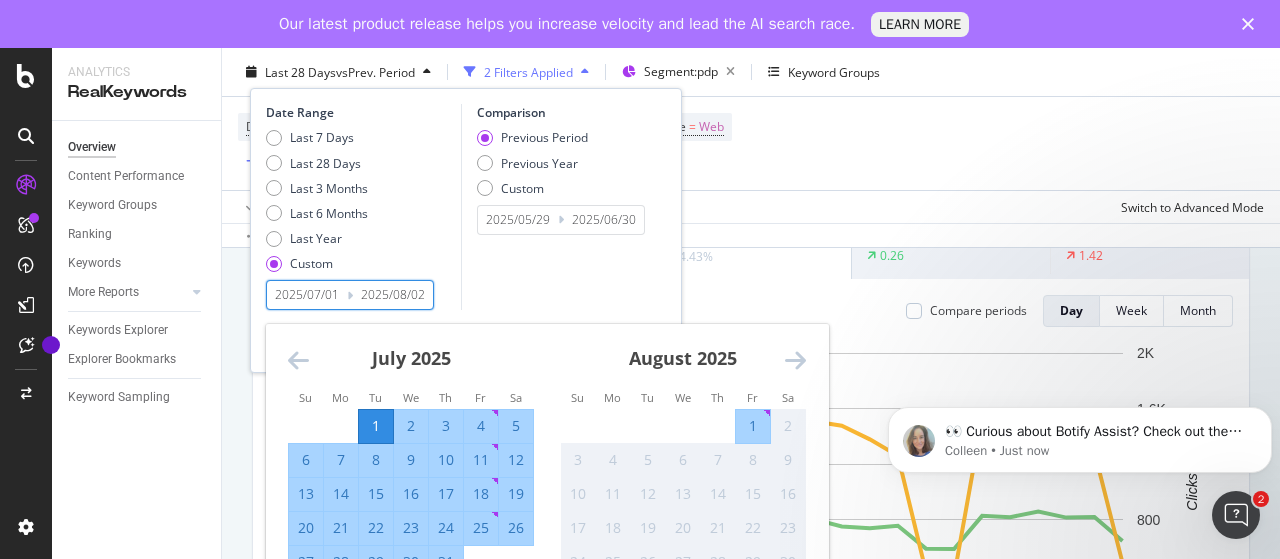 scroll, scrollTop: 200, scrollLeft: 0, axis: vertical 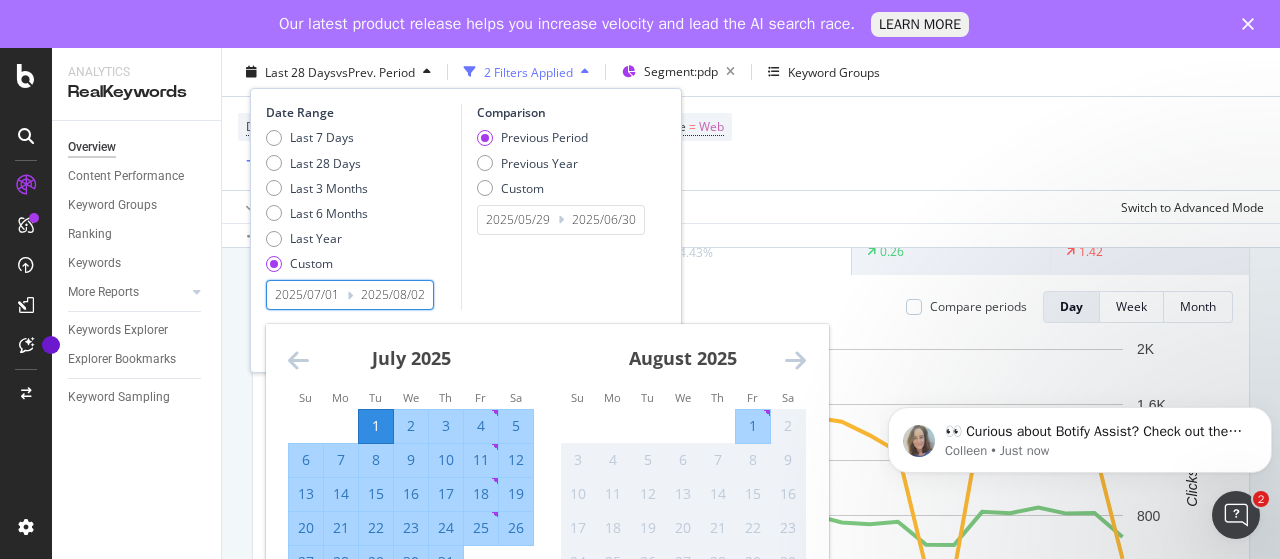 click on "31" at bounding box center (446, 562) 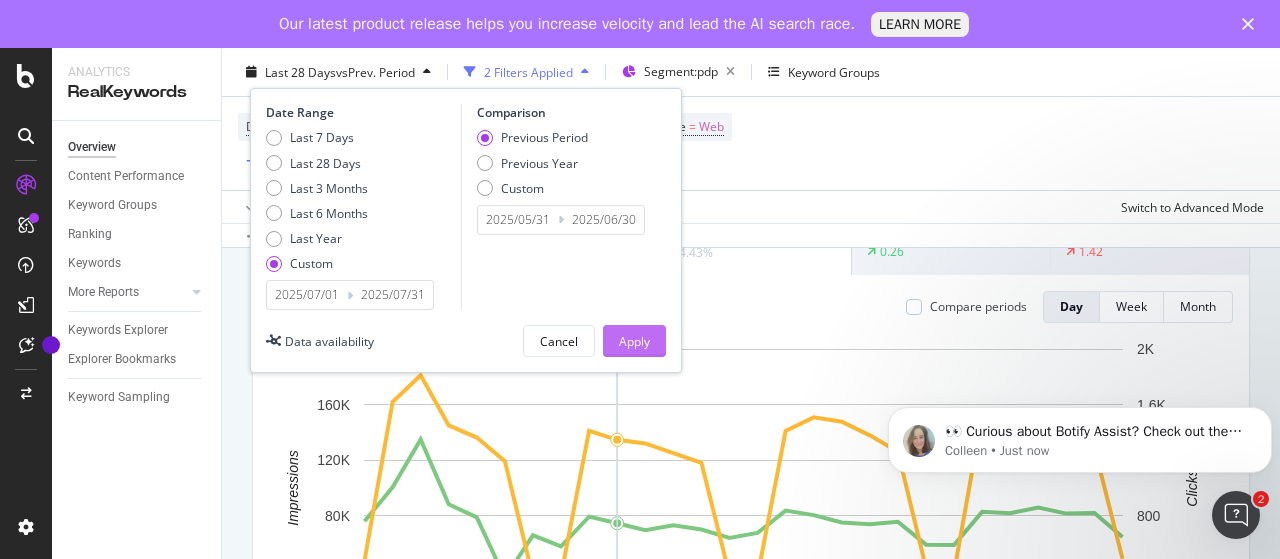 click on "Apply" at bounding box center [634, 340] 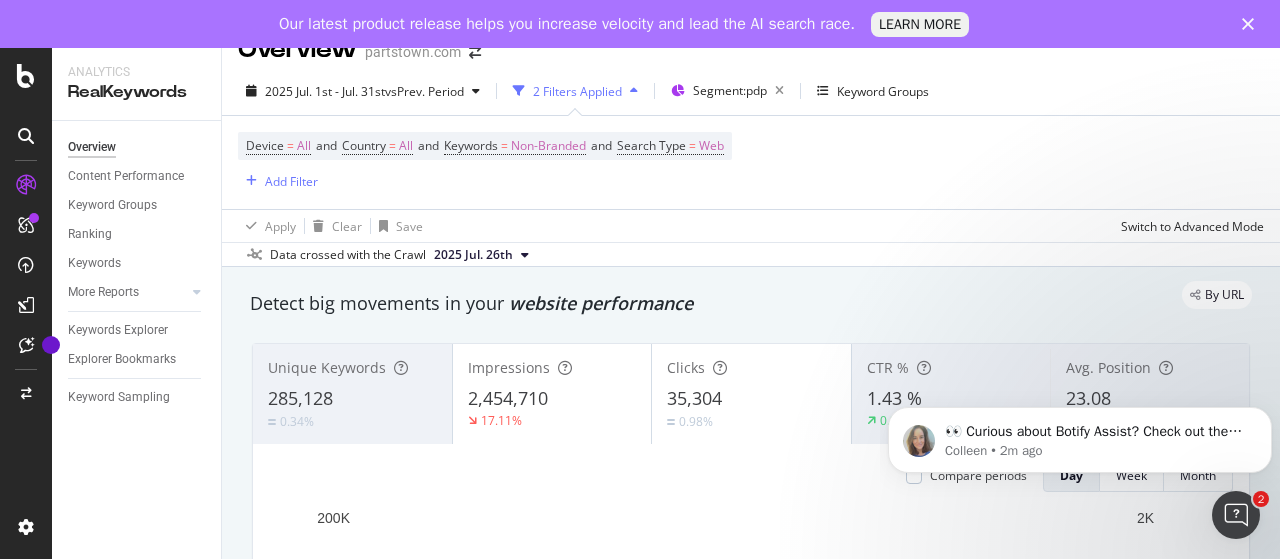 scroll, scrollTop: 0, scrollLeft: 0, axis: both 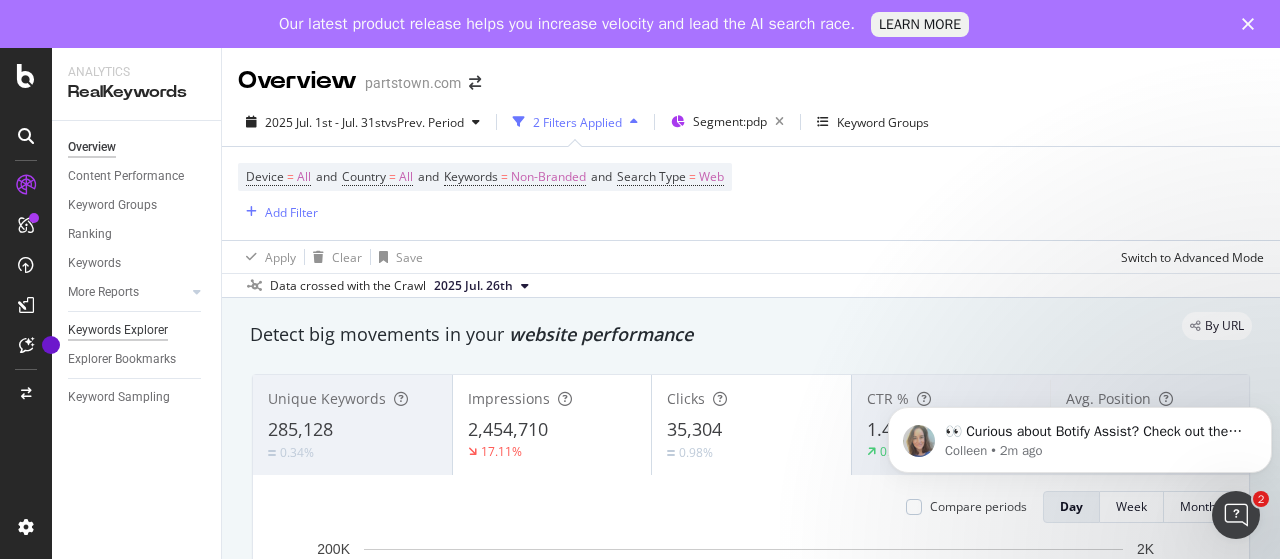 click on "Keywords Explorer" at bounding box center (118, 330) 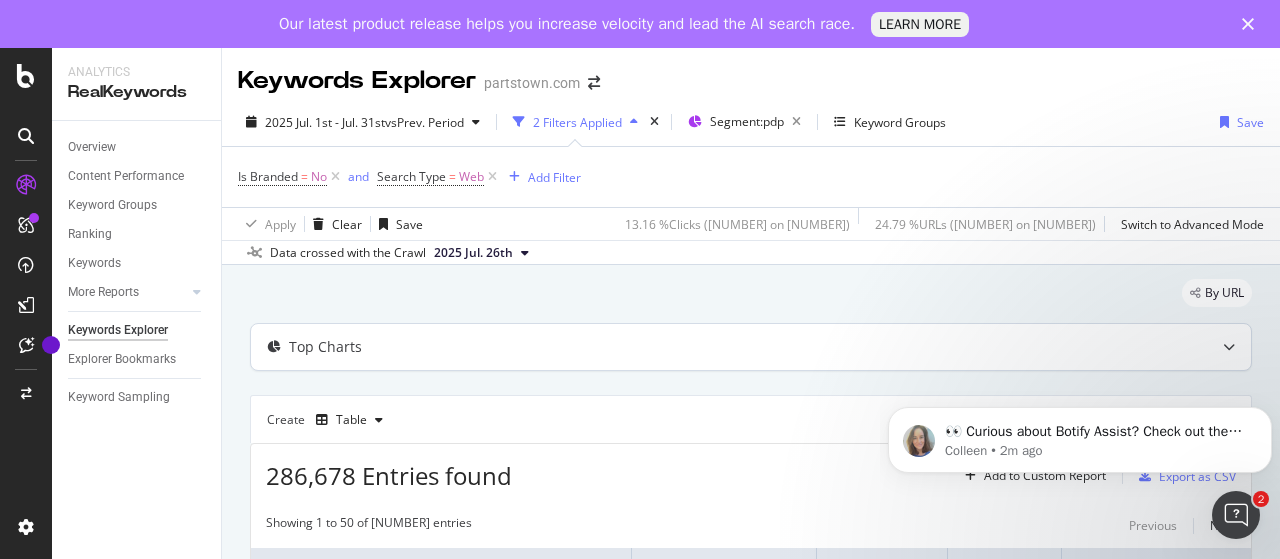scroll, scrollTop: 100, scrollLeft: 0, axis: vertical 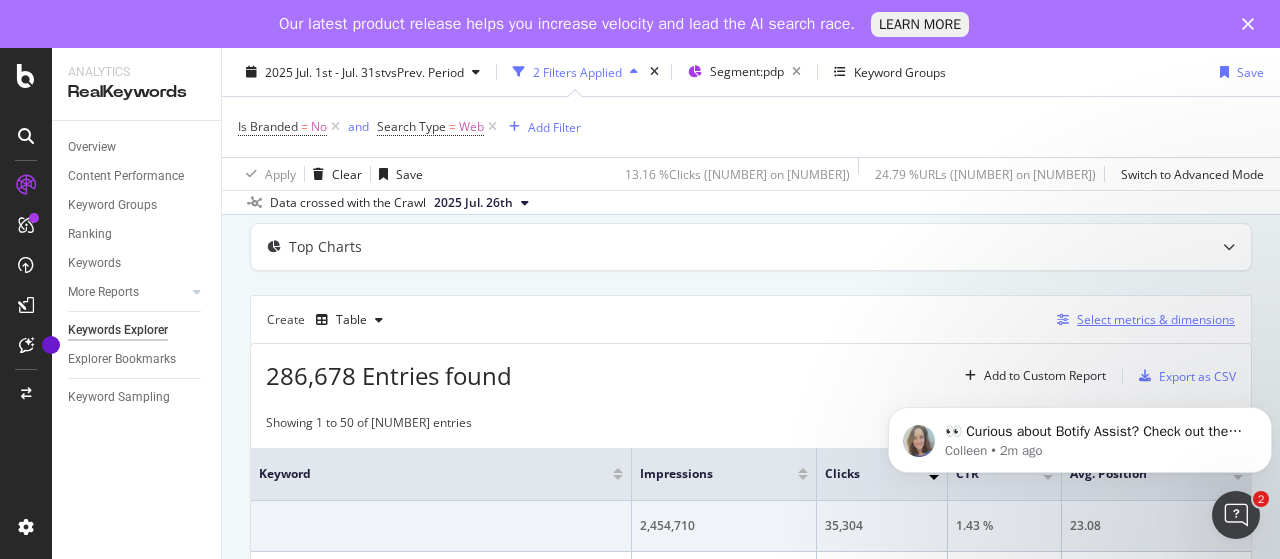 click on "Select metrics & dimensions" at bounding box center (1156, 319) 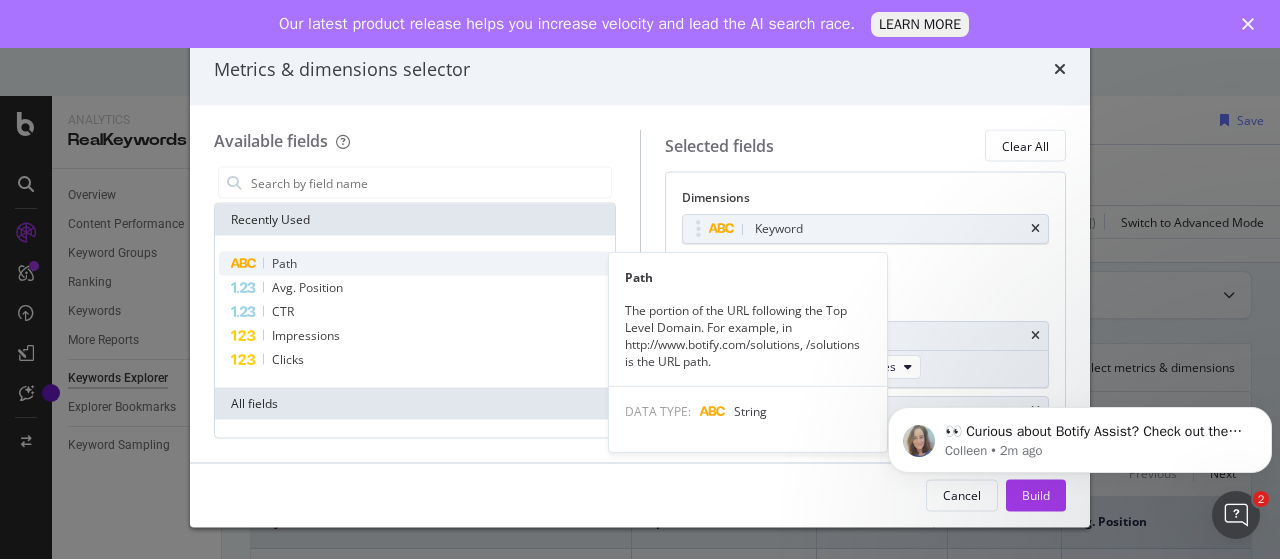 click on "Path" at bounding box center [415, 264] 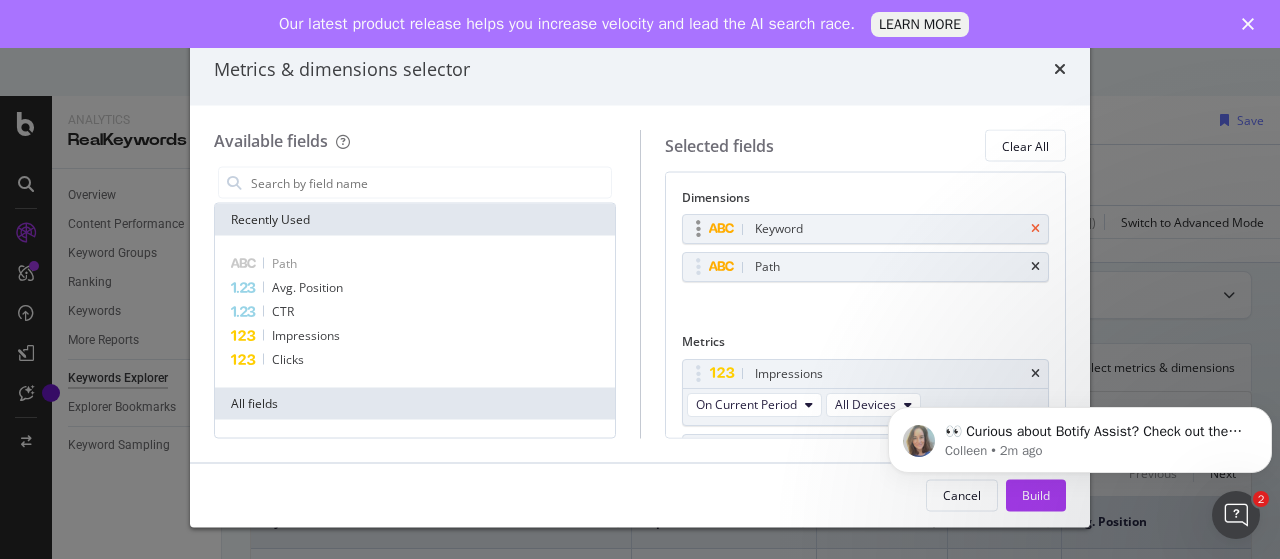 click at bounding box center (1035, 229) 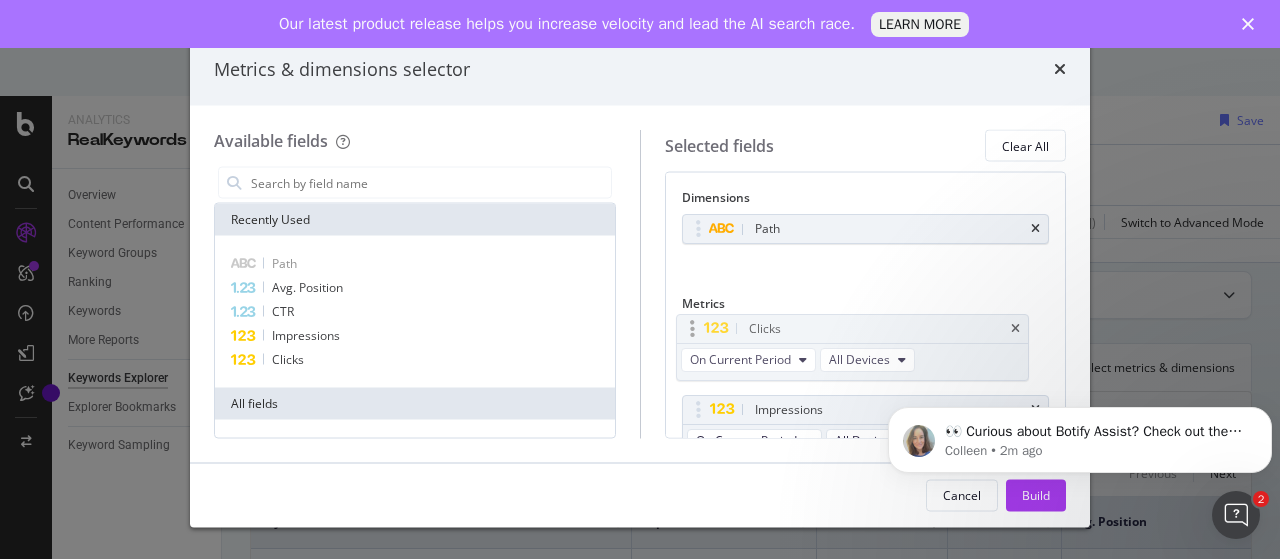 drag, startPoint x: 823, startPoint y: 417, endPoint x: 818, endPoint y: 338, distance: 79.15807 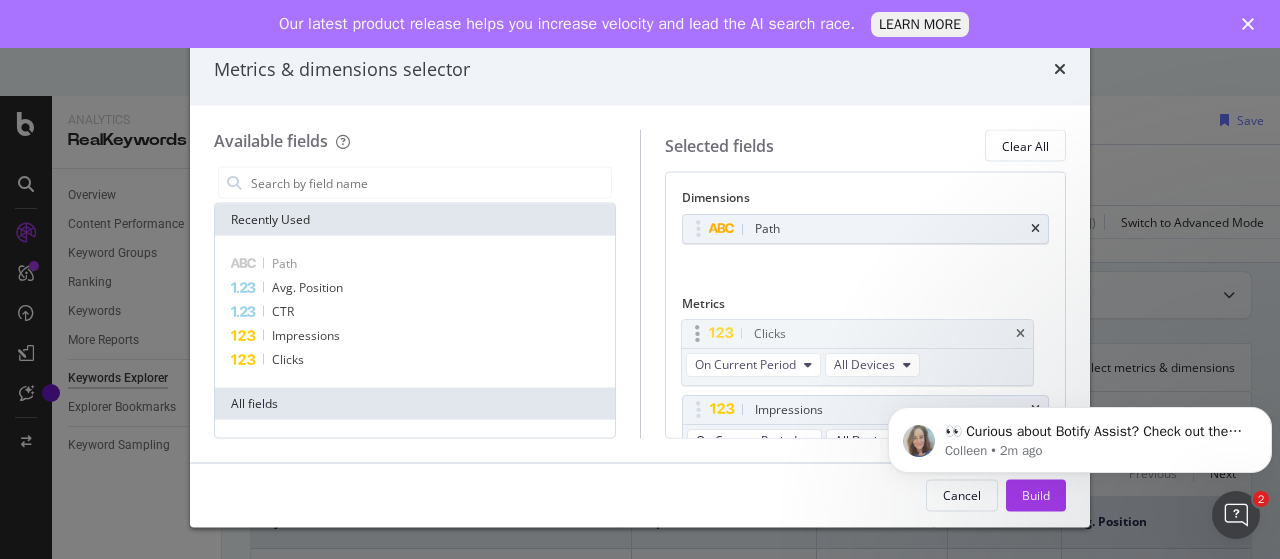 click on "Analytics RealKeywords Overview Content Performance Keyword Groups Ranking Keywords More Reports Countries Devices Content Structure Keywords Explorer Explorer Bookmarks Keyword Sampling Keywords Explorer partstown.com [DATE] vs Prev. Period [NUMBER] Filters Applied Segment: pdp Keyword Groups Save Is Branded = No and Search Type = Web Add Filter Apply Clear Save [PERCENT] Clicks ( [NUMBER] on [NUMBER] ) [PERCENT] URLs ( [NUMBER] on [NUMBER] ) Switch to Advanced Mode Data crossed with the Crawl [DATE] By URL Top Charts Create Table Select metrics & dimensions [NUMBER] Entries found Add to Custom Report Export as CSV Showing 1 to 50 of [NUMBER] entries Previous Next Keyword Impressions Clicks CTR Avg. Position [NUMBER] [NUMBER] [PERCENT] [NUMBER] 144tube [NUMBER] [NUMBER] [PERCENT] [NUMBER] rr-009 [NUMBER] [NUMBER] [PERCENT] [NUMBER] start-[NUMBER] [NUMBER] [NUMBER] [PERCENT] [NUMBER] s1-[NUMBER] [NUMBER] [NUMBER] [PERCENT] [NUMBER] s1-[NUMBER] [NUMBER] [NUMBER] [PERCENT] [NUMBER] mms town.com [NUMBER] [NUMBER] [PERCENT] [NUMBER] [NUMBER] [NUMBER] [NUMBER] [PERCENT] [NUMBER] krx[NUMBER] [NUMBER] [NUMBER] [PERCENT] [NUMBER] [NUMBER]" at bounding box center (640, 327) 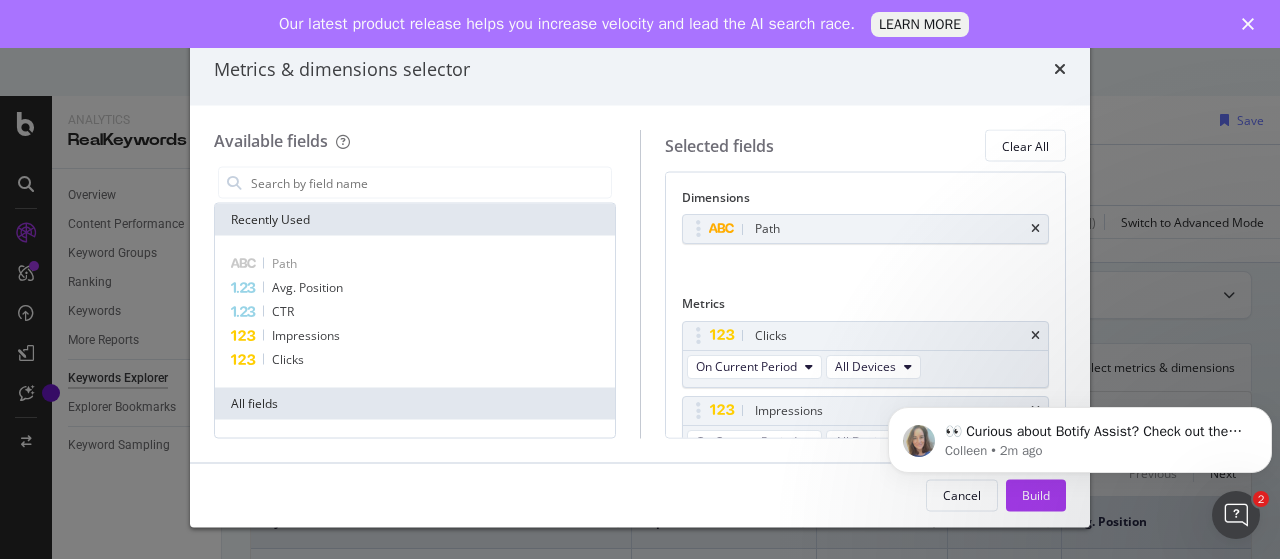 click on "👀 Curious about Botify Assist? Check out these use cases to explore what Assist can do! [PERSON] • [TIME] ago" at bounding box center [1080, 435] 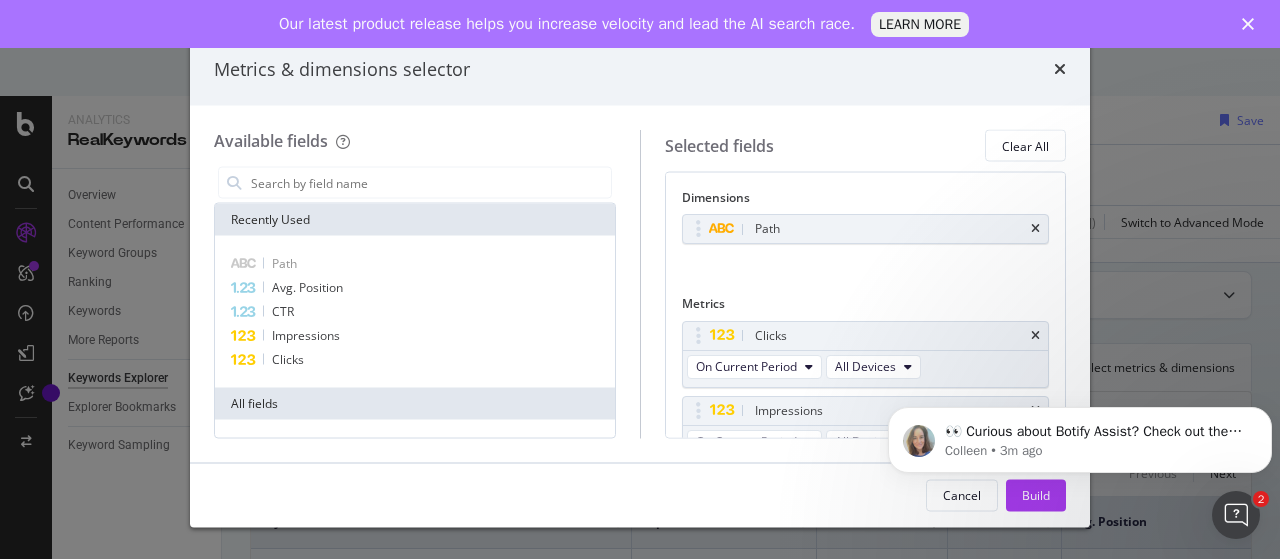click on "👀 Curious about Botify Assist? Check out these use cases to explore what Assist can do! [PERSON] • [TIME] ago" 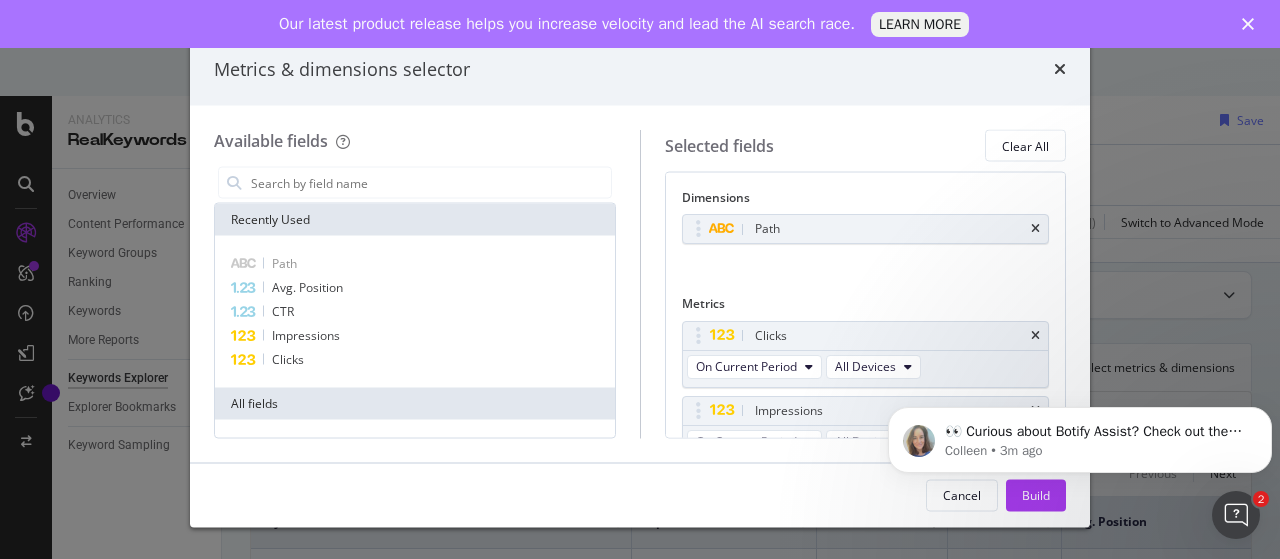 click on "Metrics & dimensions selector" at bounding box center [640, 69] 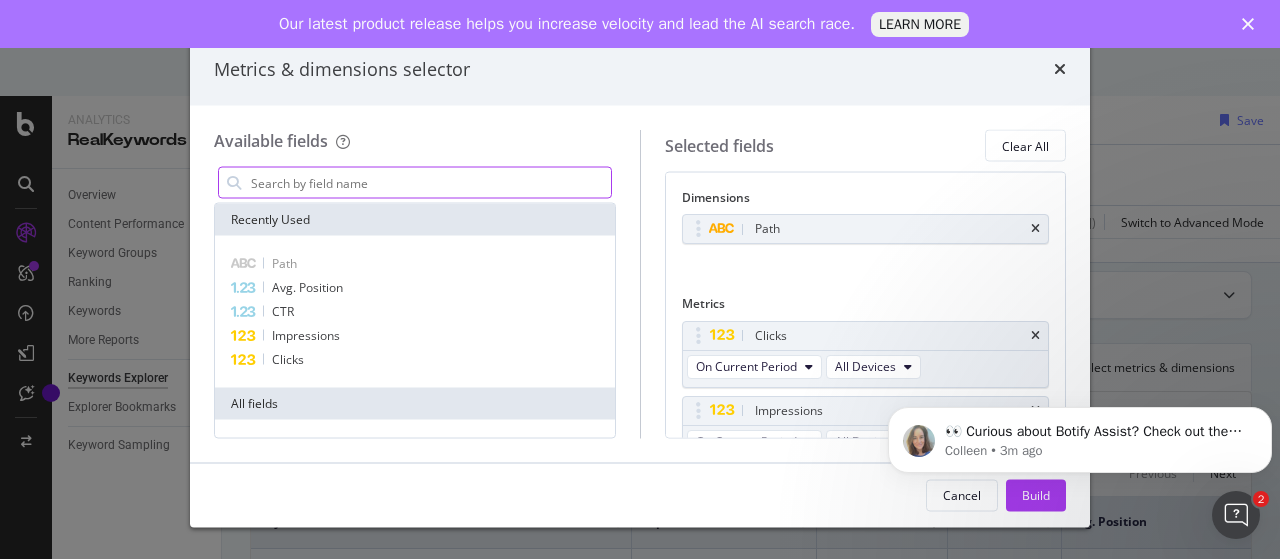 click on "👀 Curious about Botify Assist? Check out these use cases to explore what Assist can do! [PERSON] • [TIME] ago" 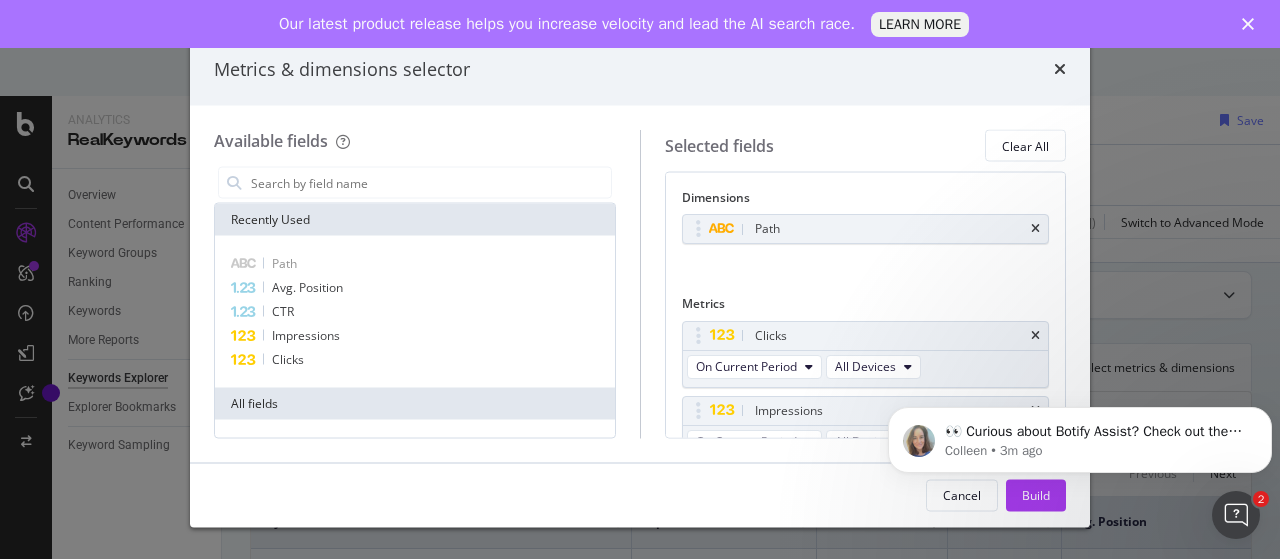 click on "Available fields Recently Used Path Avg. Position CTR Impressions Clicks All fields Main Crawl Fields URLs URL Scheme and Segmentation Rankings Search Console No. of URLs (Search Console) No. of Rankings Impressions Clicks Avg. Position CTR No. of Keywords Branded Metrics Impressions on Search Appearance Clicks on Search Appearance Avg. Position on Search Appearance CTR on Search Appearance Missed Clicks on Search Appearance Keyword No. of Words in Keyword Is Branded Date Country Device Is Unknown Search Type Keyword in URL Keyword in H1 Keyword in Title Keyword in Description Keyword in Top Anchors Smart Keyword in H1 Smart Keyword in Title Smart Keyword in Description Smart Keyword in Top Anchors Smart Keyword in URL URL Exists on Search Console Impressions - Sparkline Clicks - Sparkline Click Potential Click Potential - Sparkline Has Clicks Avg. Position - Sparkline CTR - Sparkline Missed Clicks Keyword Position for URL Is Main Keyword URL Position for Keyword Is Main URL Date First Seen Date Last Seen CTR" at bounding box center [640, 284] 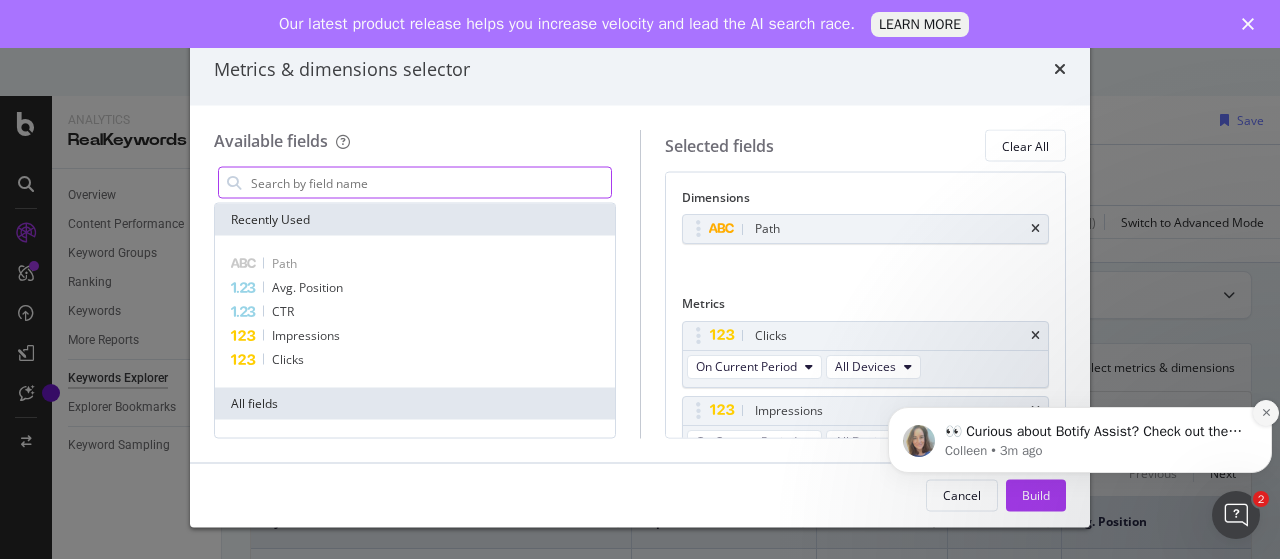 click 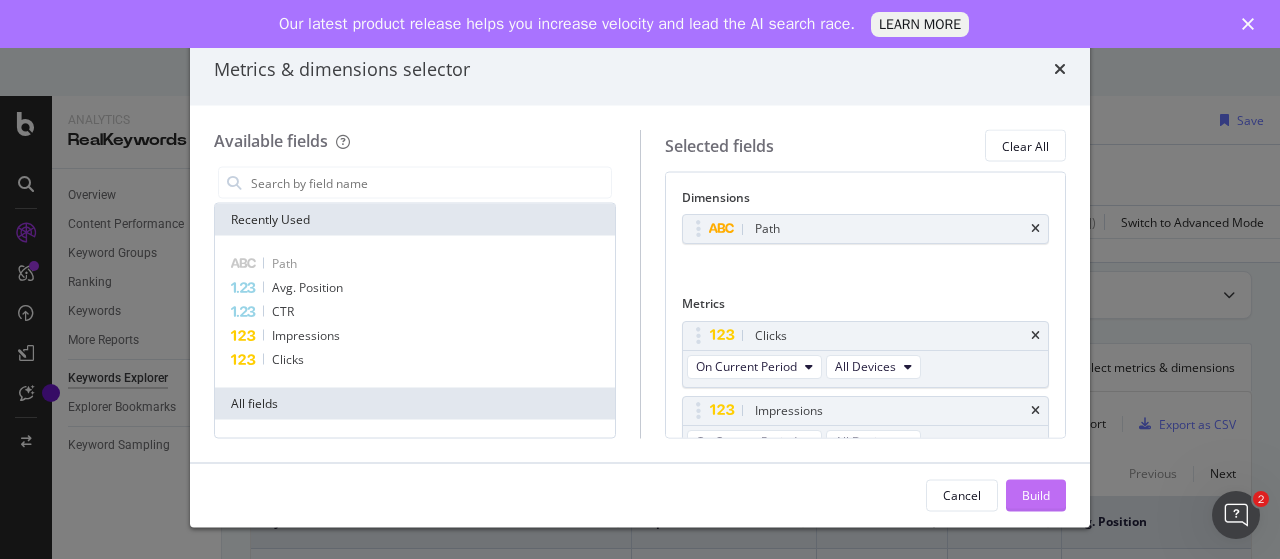 click on "Build" at bounding box center (1036, 494) 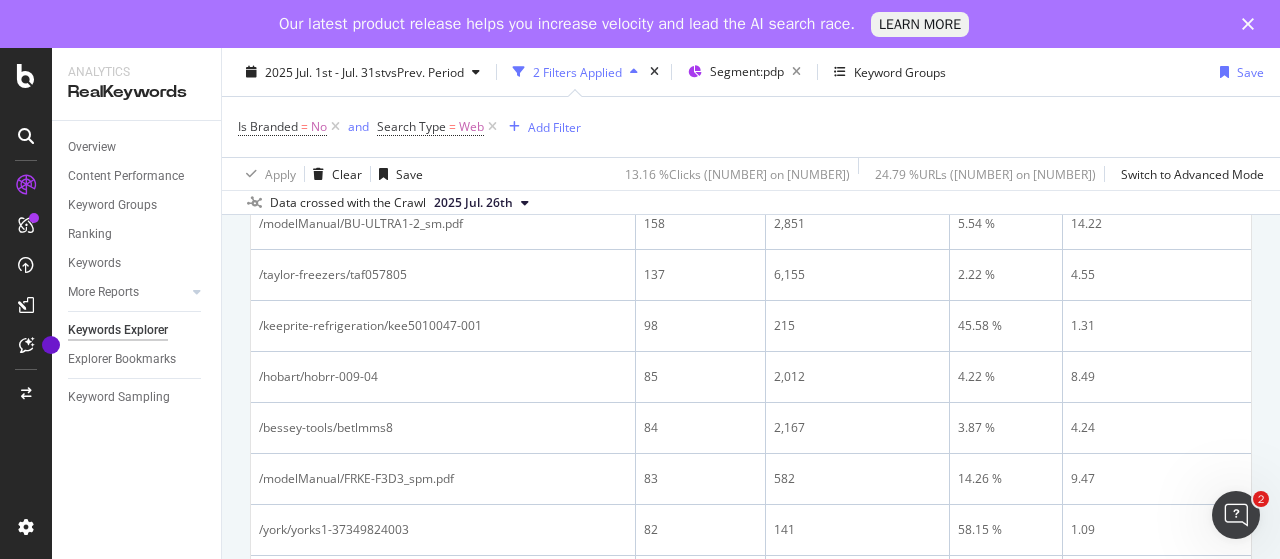 scroll, scrollTop: 404, scrollLeft: 0, axis: vertical 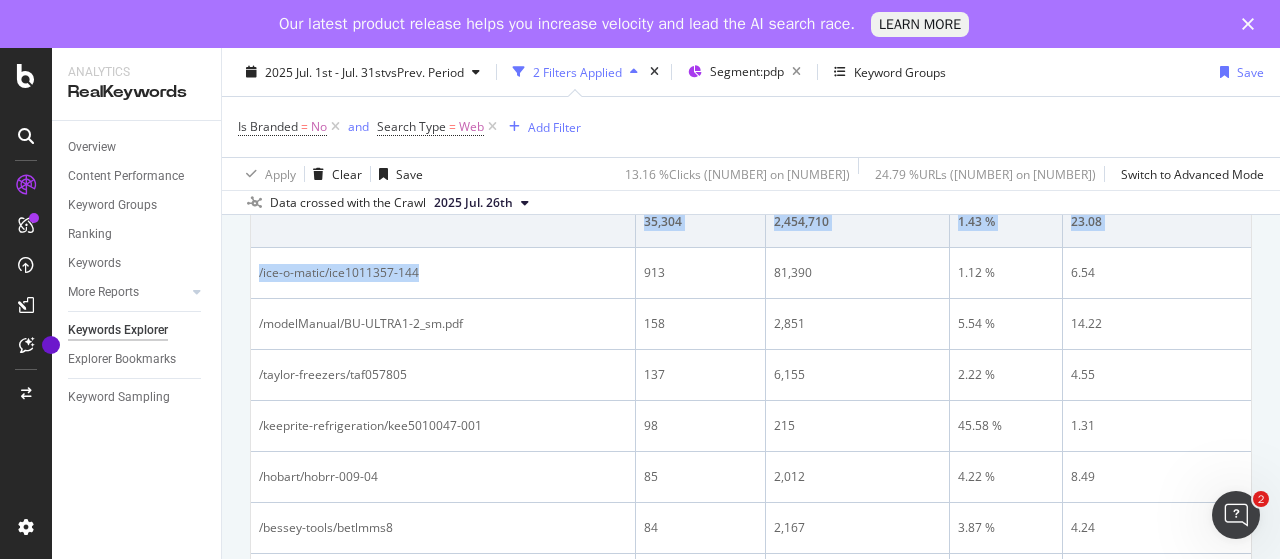 drag, startPoint x: 440, startPoint y: 277, endPoint x: 246, endPoint y: 265, distance: 194.37077 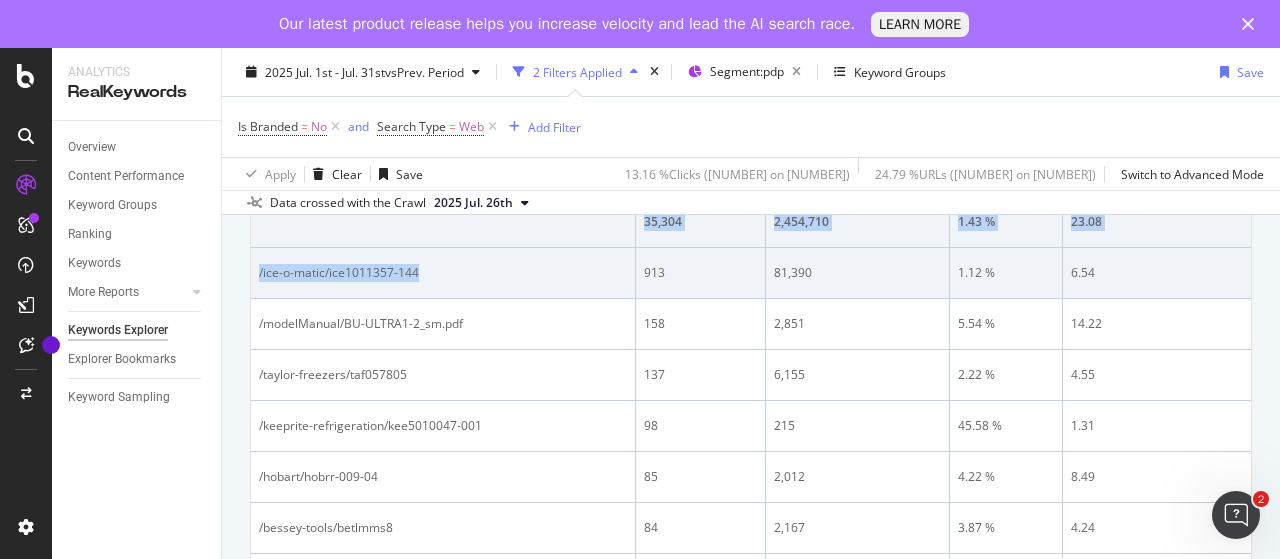 click on "/ice-o-matic/ice1011357-144" at bounding box center [443, 273] 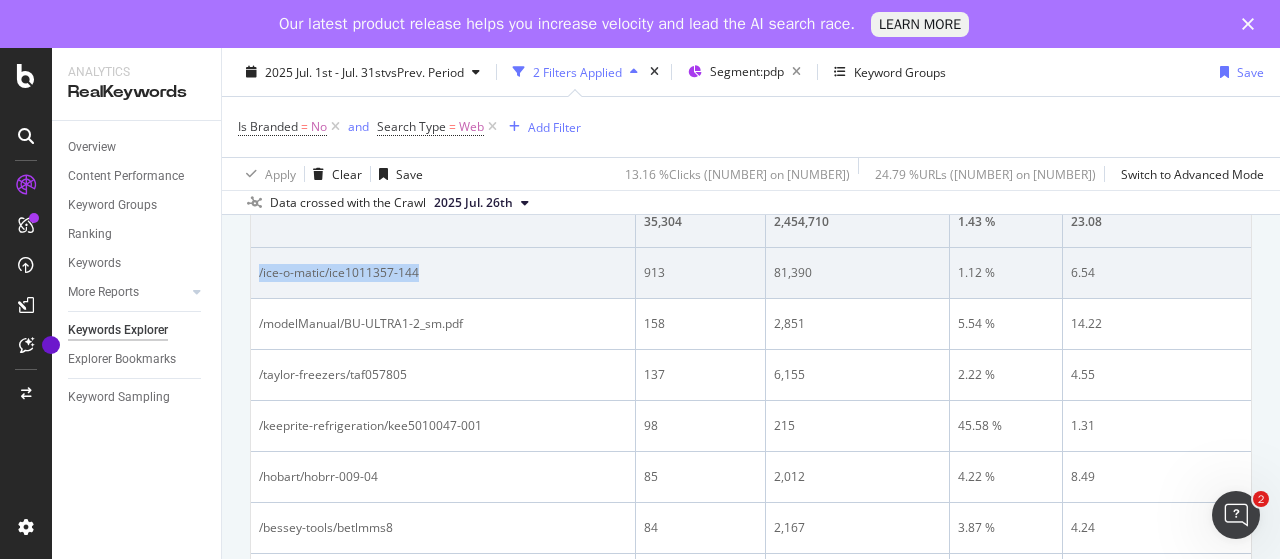 drag, startPoint x: 438, startPoint y: 265, endPoint x: 258, endPoint y: 269, distance: 180.04443 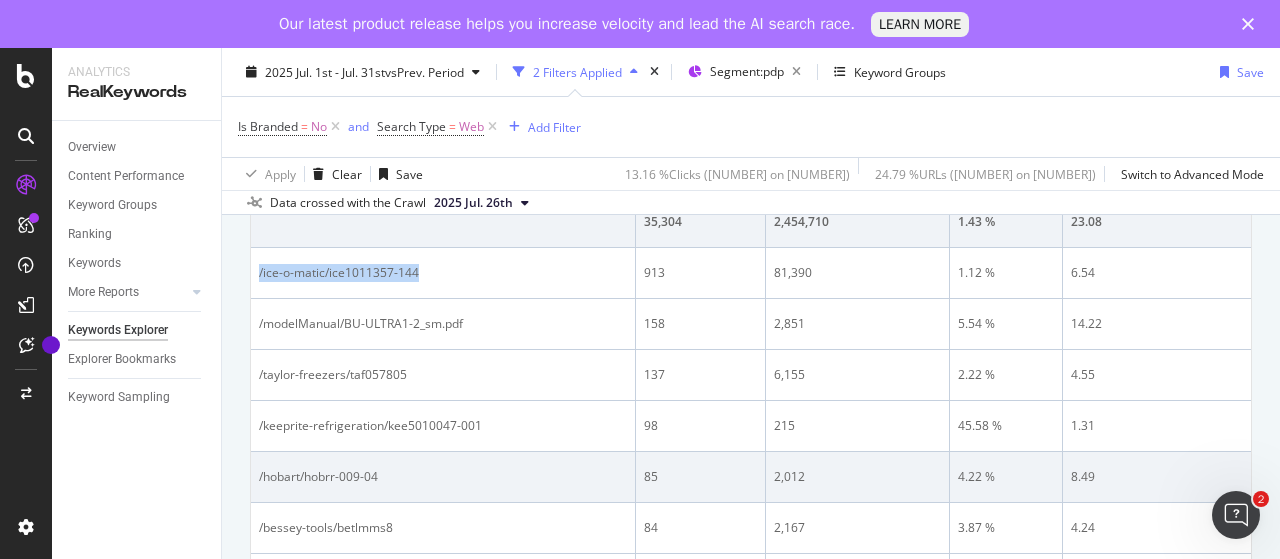 scroll, scrollTop: 304, scrollLeft: 0, axis: vertical 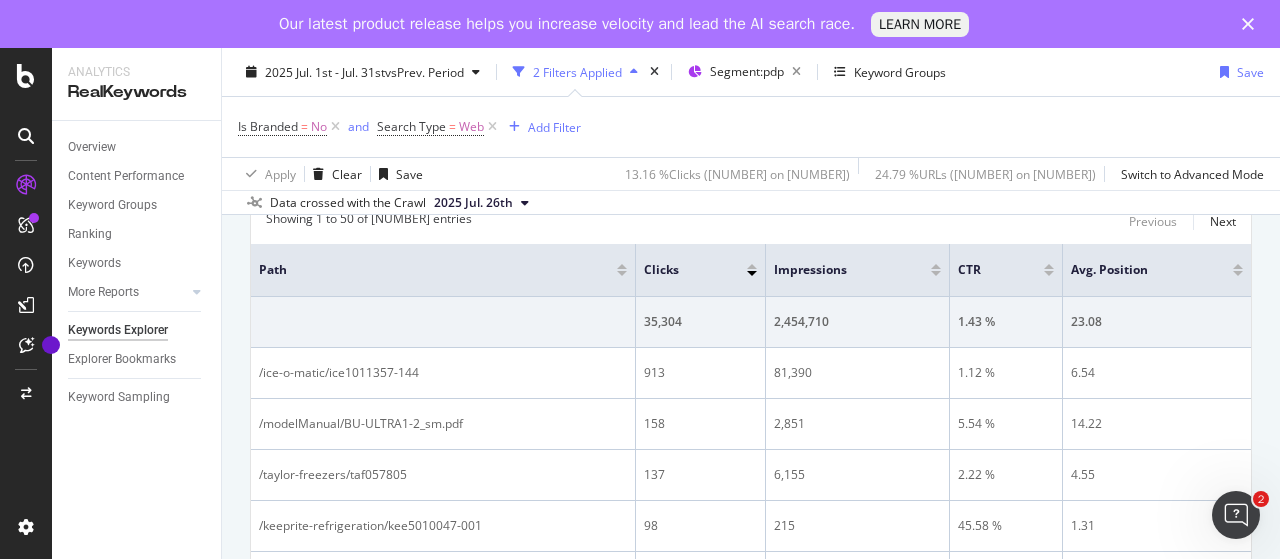 click on "Overview Content Performance Keyword Groups Ranking Keywords More Reports Countries Devices Content Structure Keywords Explorer Explorer Bookmarks Keyword Sampling" at bounding box center (136, 364) 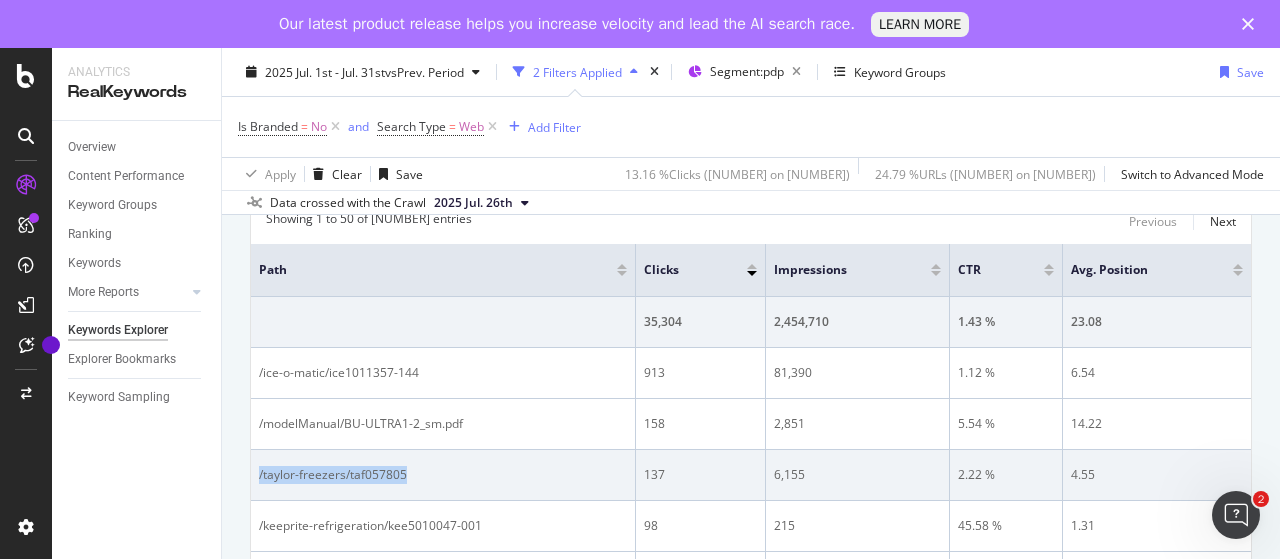 drag, startPoint x: 446, startPoint y: 466, endPoint x: 254, endPoint y: 475, distance: 192.21082 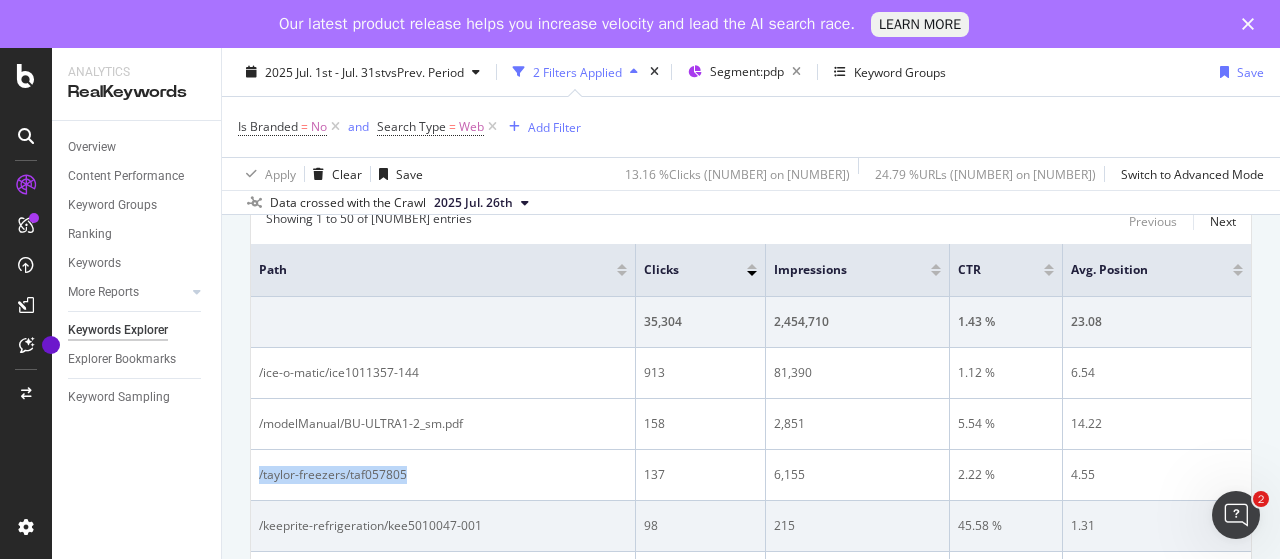 copy on "/taylor-freezers/taf057805" 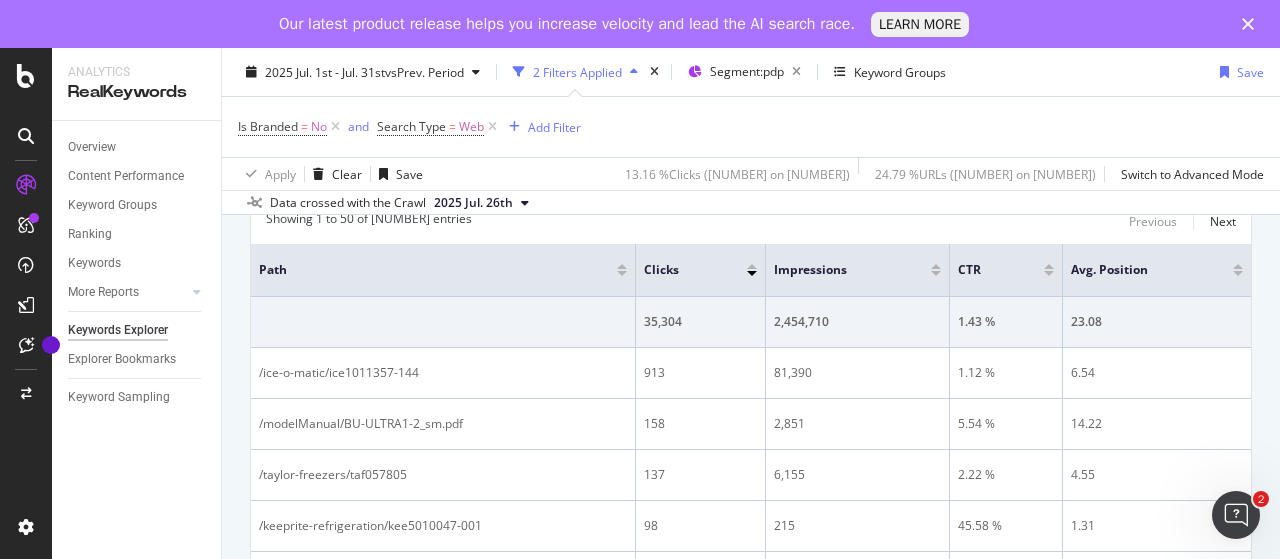 click on "Overview Content Performance Keyword Groups Ranking Keywords More Reports Countries Devices Content Structure Keywords Explorer Explorer Bookmarks Keyword Sampling" at bounding box center [136, 364] 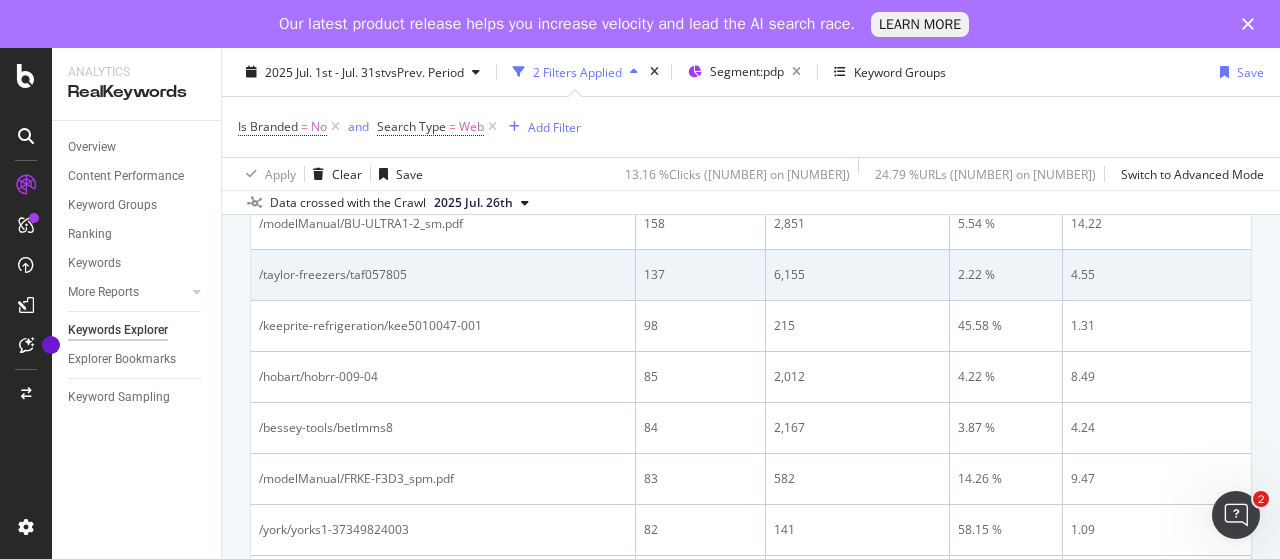 scroll, scrollTop: 504, scrollLeft: 0, axis: vertical 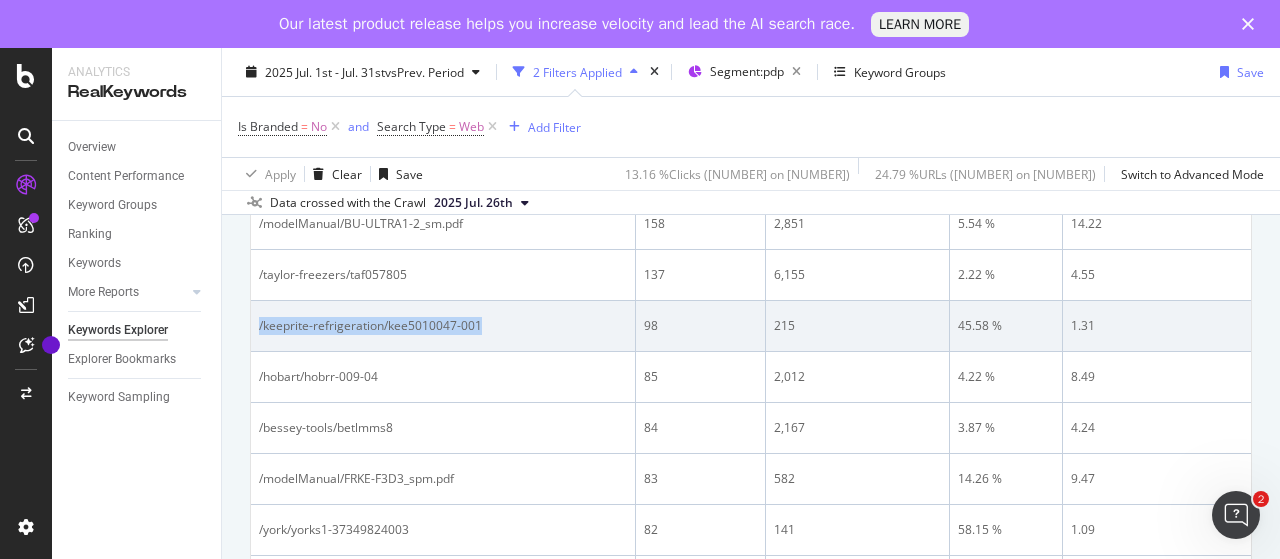 drag, startPoint x: 499, startPoint y: 314, endPoint x: 254, endPoint y: 318, distance: 245.03265 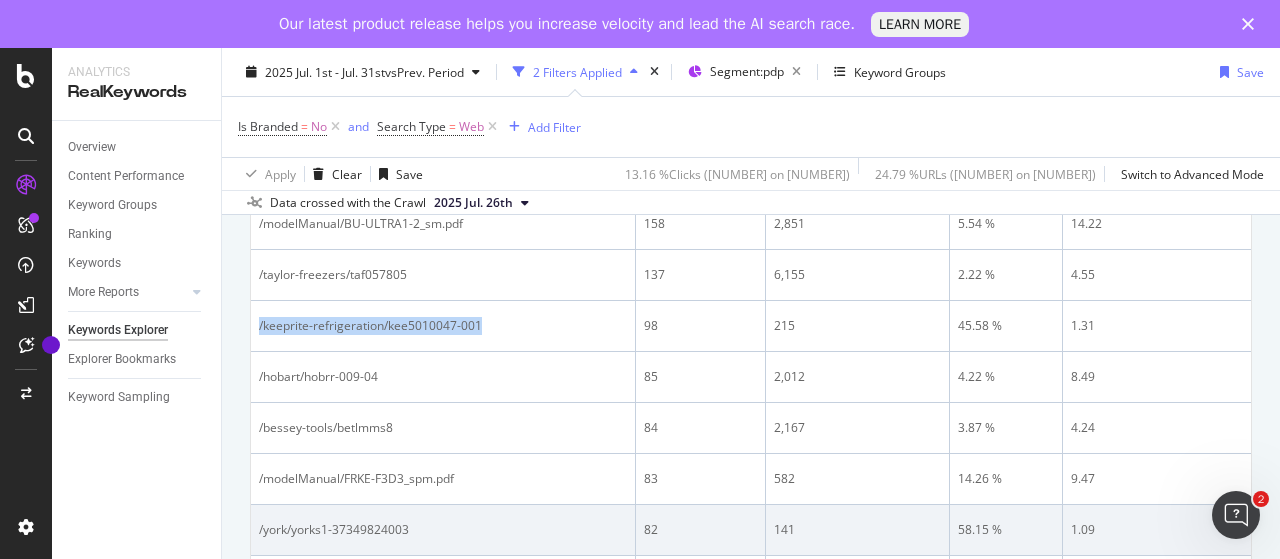 copy on "/keeprite-refrigeration/kee5010047-001" 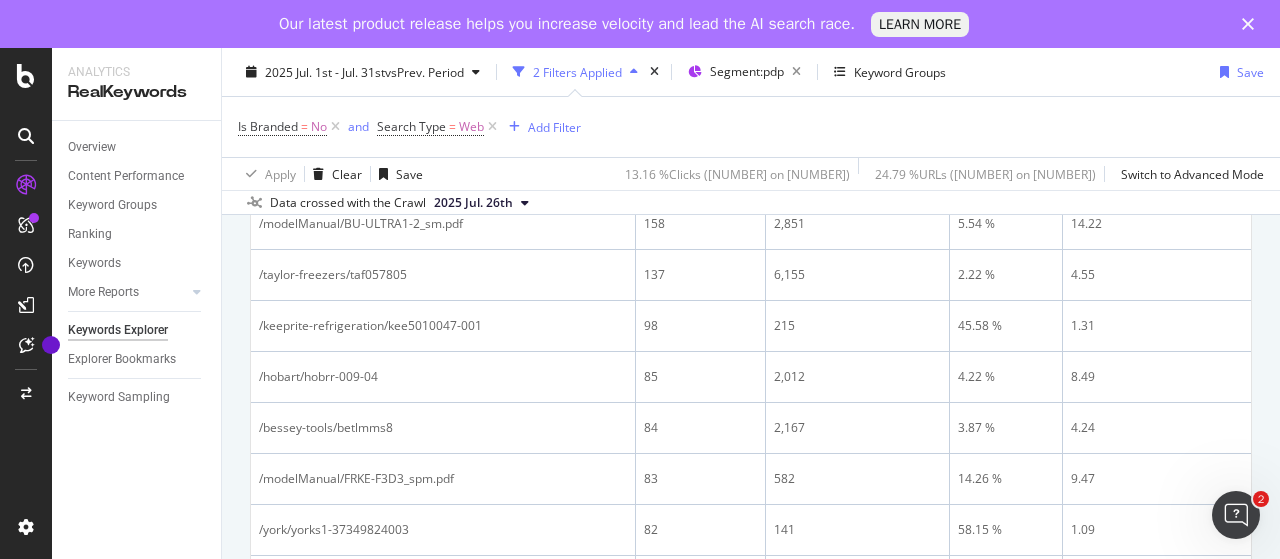 click on "Overview Content Performance Keyword Groups Ranking Keywords More Reports Countries Devices Content Structure Keywords Explorer Explorer Bookmarks Keyword Sampling" at bounding box center (136, 364) 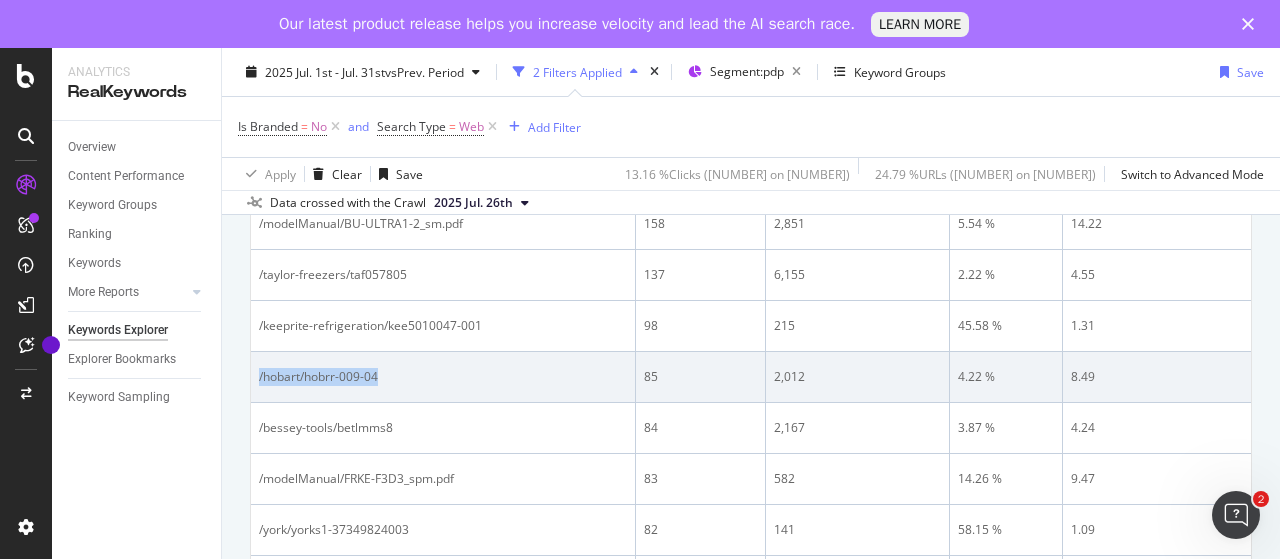 drag, startPoint x: 400, startPoint y: 370, endPoint x: 256, endPoint y: 358, distance: 144.49913 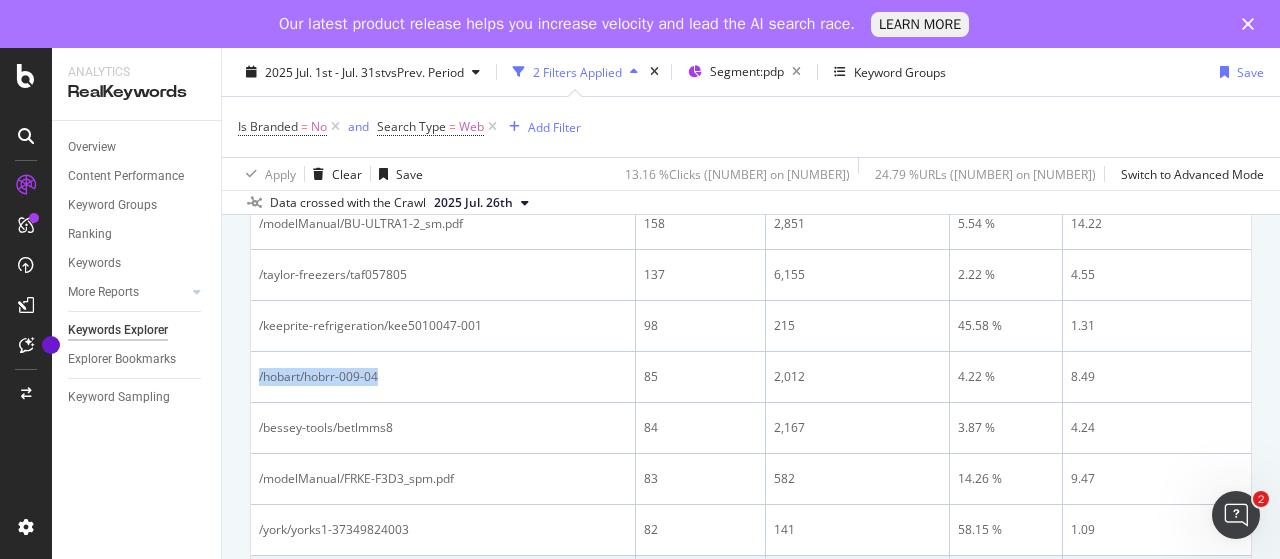 copy on "/hobart/hobrr-009-04" 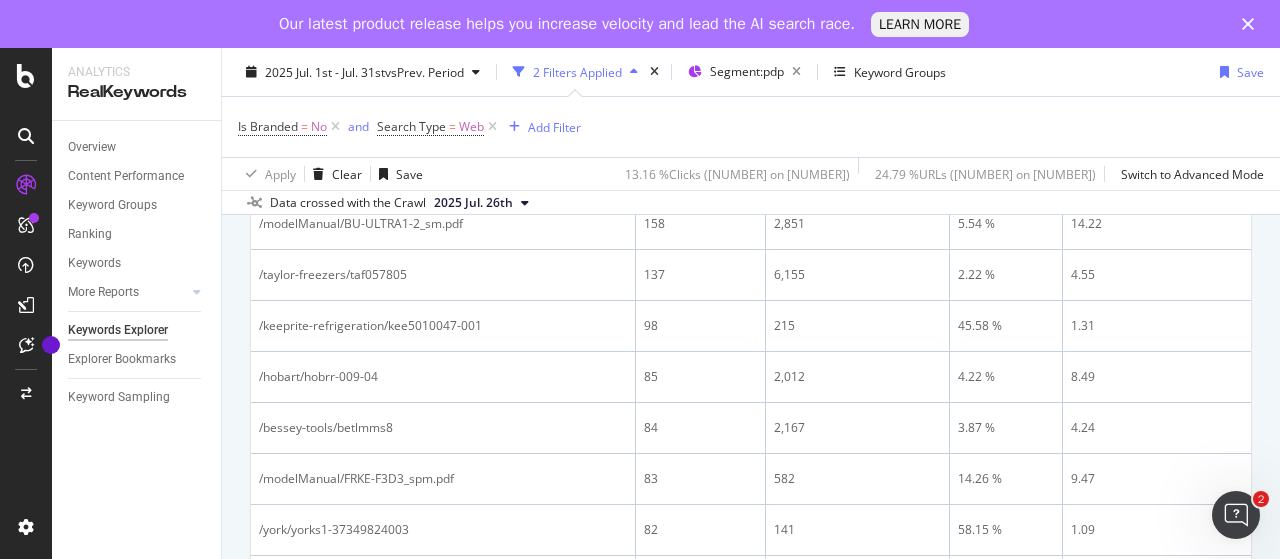 click on "Overview Content Performance Keyword Groups Ranking Keywords More Reports Countries Devices Content Structure Keywords Explorer Explorer Bookmarks Keyword Sampling" at bounding box center [136, 364] 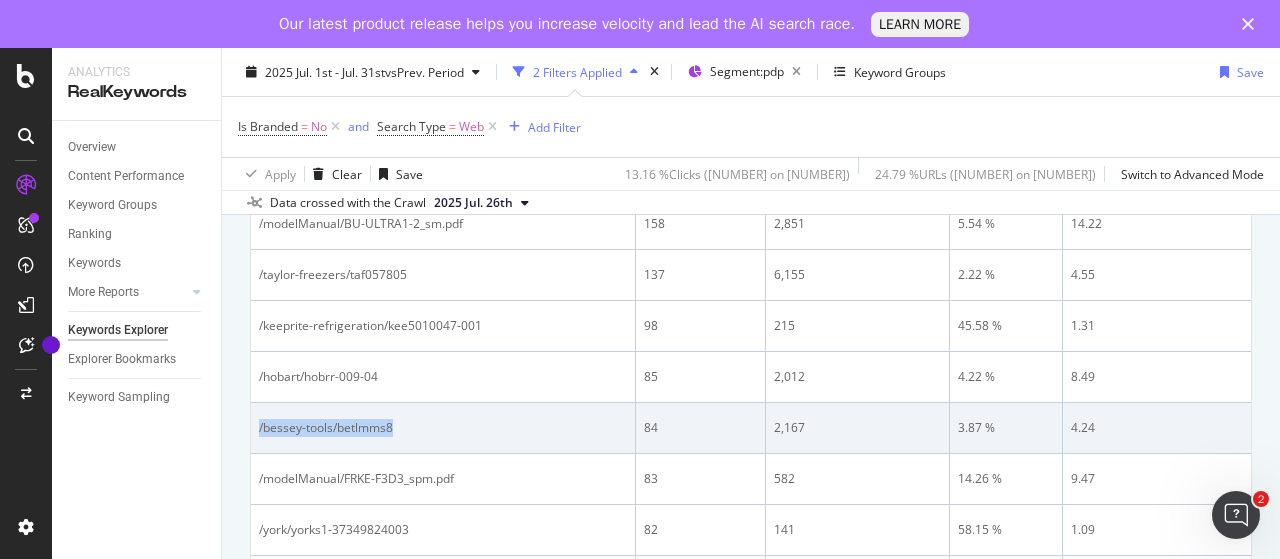 drag, startPoint x: 415, startPoint y: 424, endPoint x: 257, endPoint y: 418, distance: 158.11388 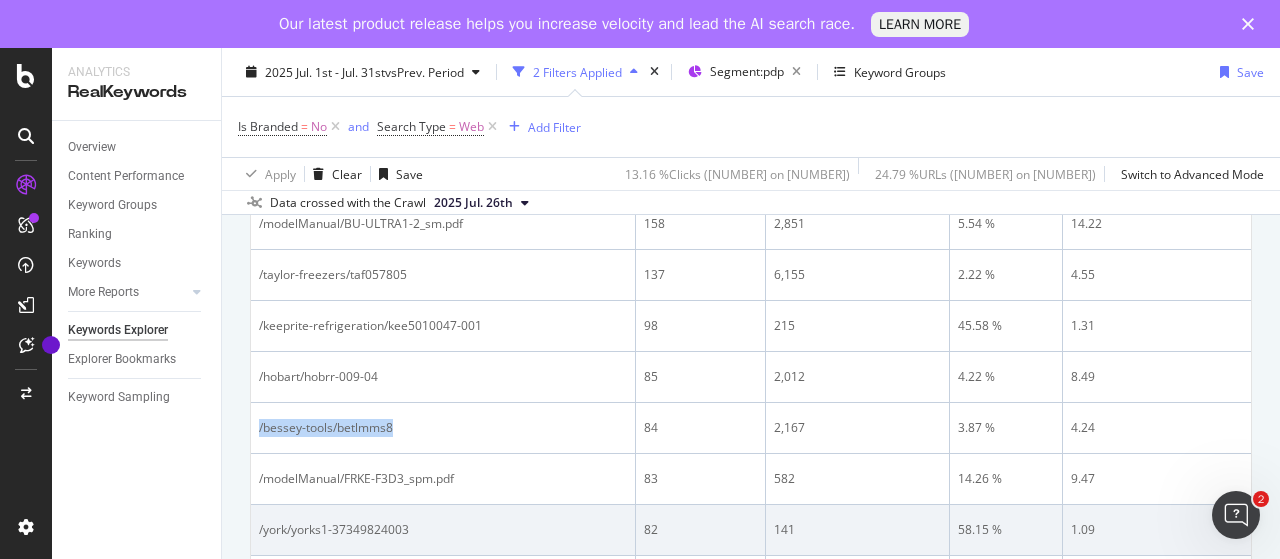 copy on "/bessey-tools/betlmms8" 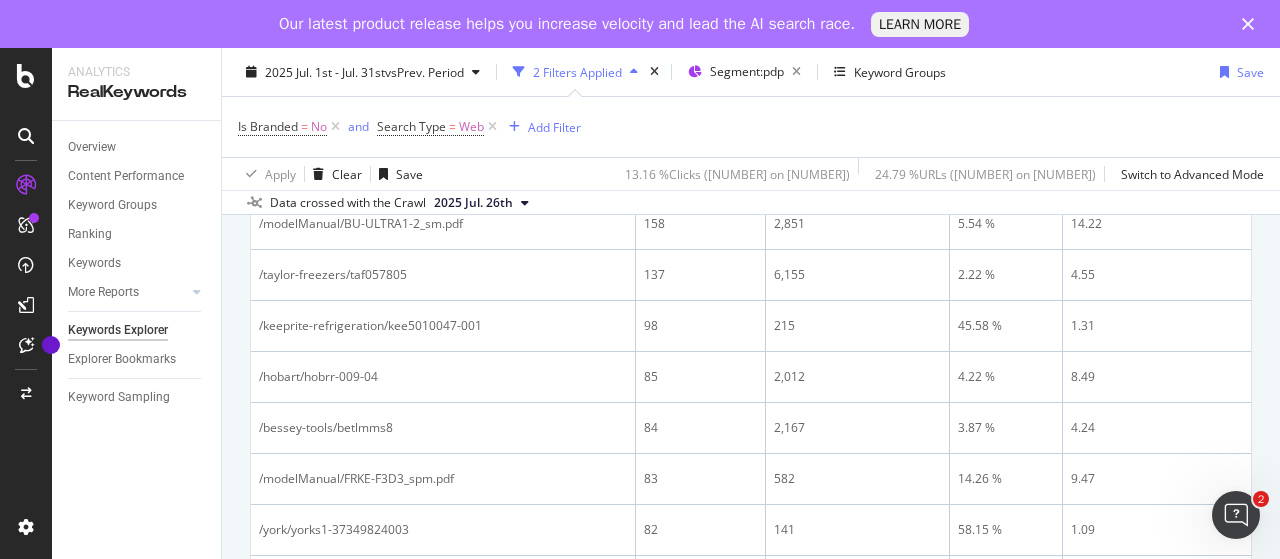 click on "Overview Content Performance Keyword Groups Ranking Keywords More Reports Countries Devices Content Structure Keywords Explorer Explorer Bookmarks Keyword Sampling" at bounding box center [136, 364] 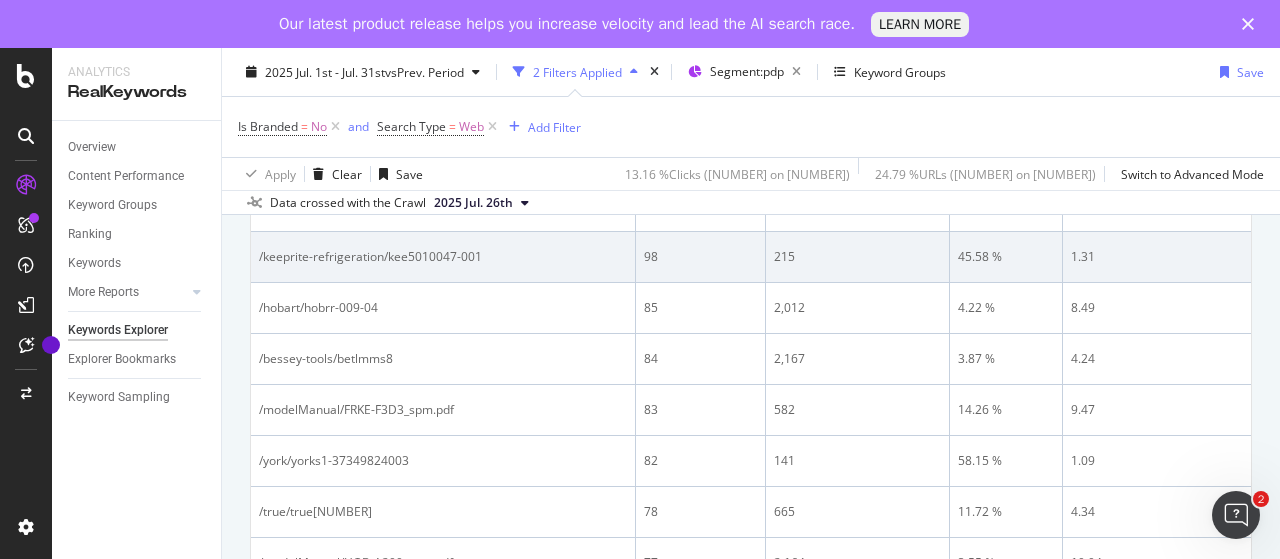 scroll, scrollTop: 604, scrollLeft: 0, axis: vertical 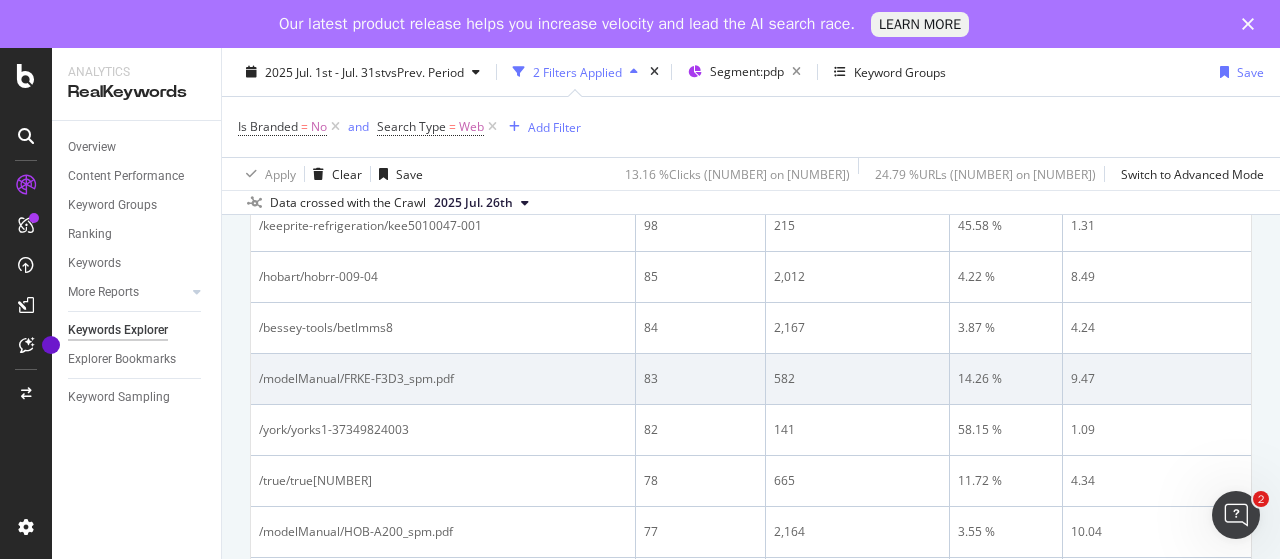 click on "/modelManual/FRKE-F3D3_spm.pdf" at bounding box center [443, 379] 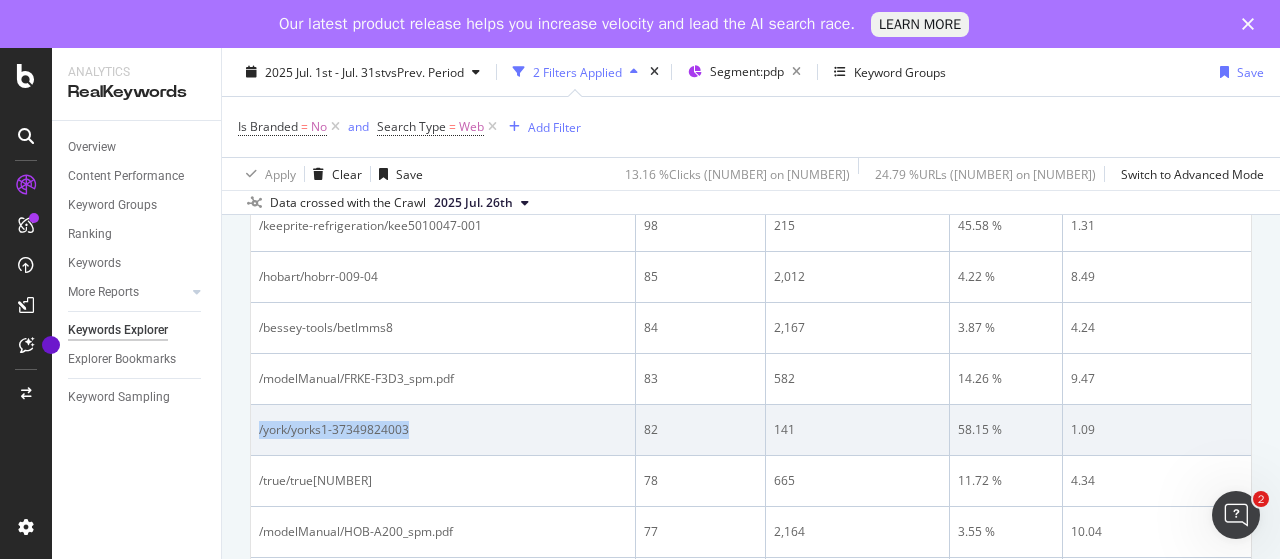 drag, startPoint x: 416, startPoint y: 423, endPoint x: 257, endPoint y: 423, distance: 159 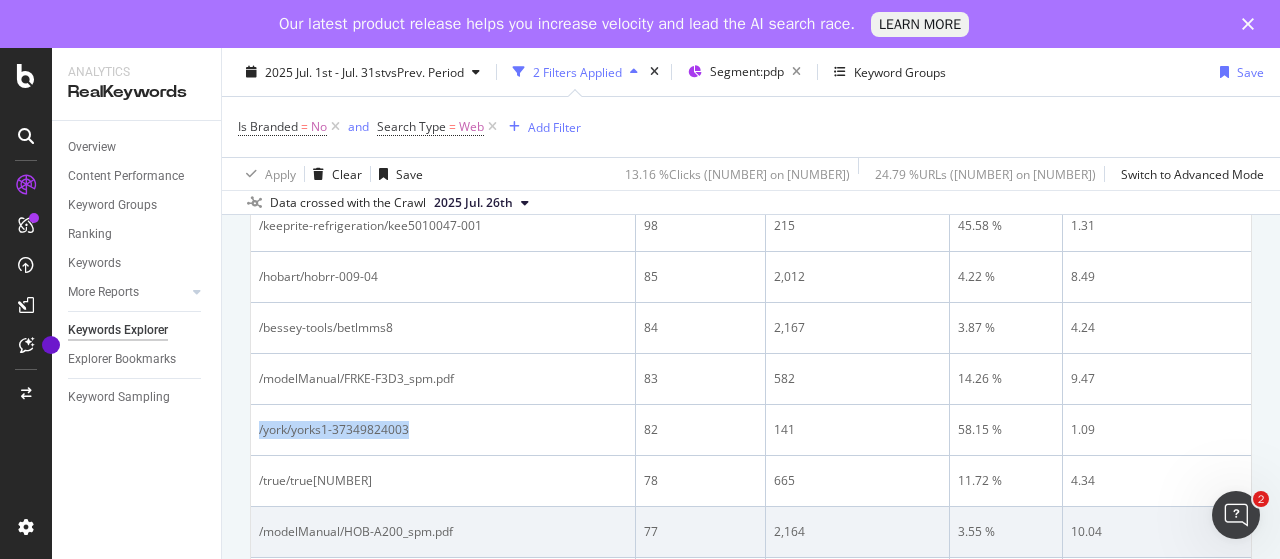copy on "/york/yorks1-37349824003" 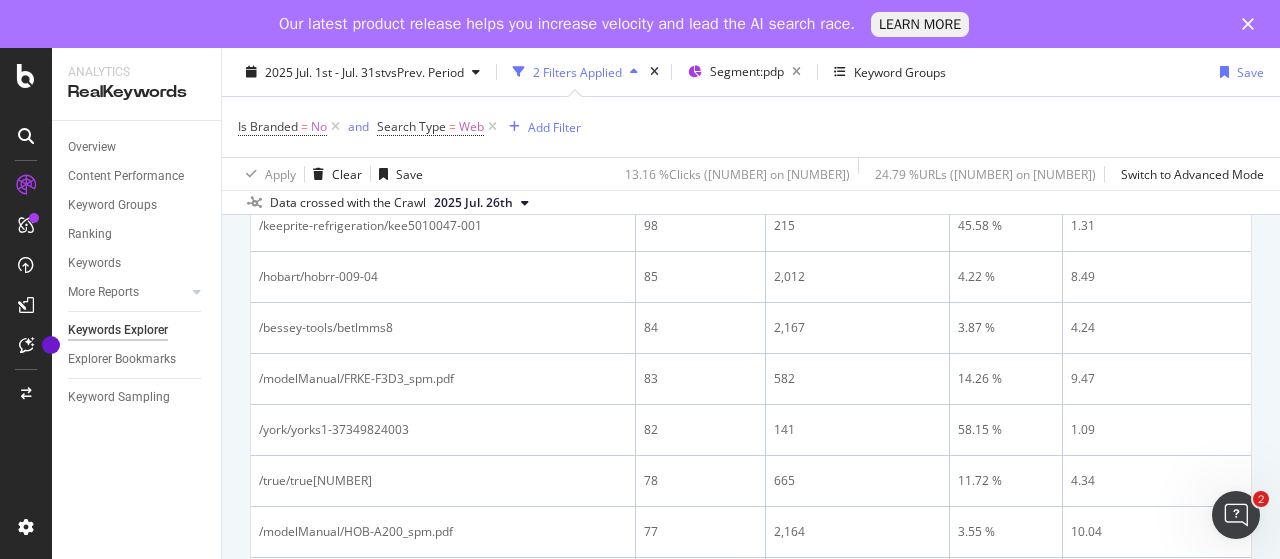click on "Overview Content Performance Keyword Groups Ranking Keywords More Reports Countries Devices Content Structure Keywords Explorer Explorer Bookmarks Keyword Sampling" at bounding box center (136, 364) 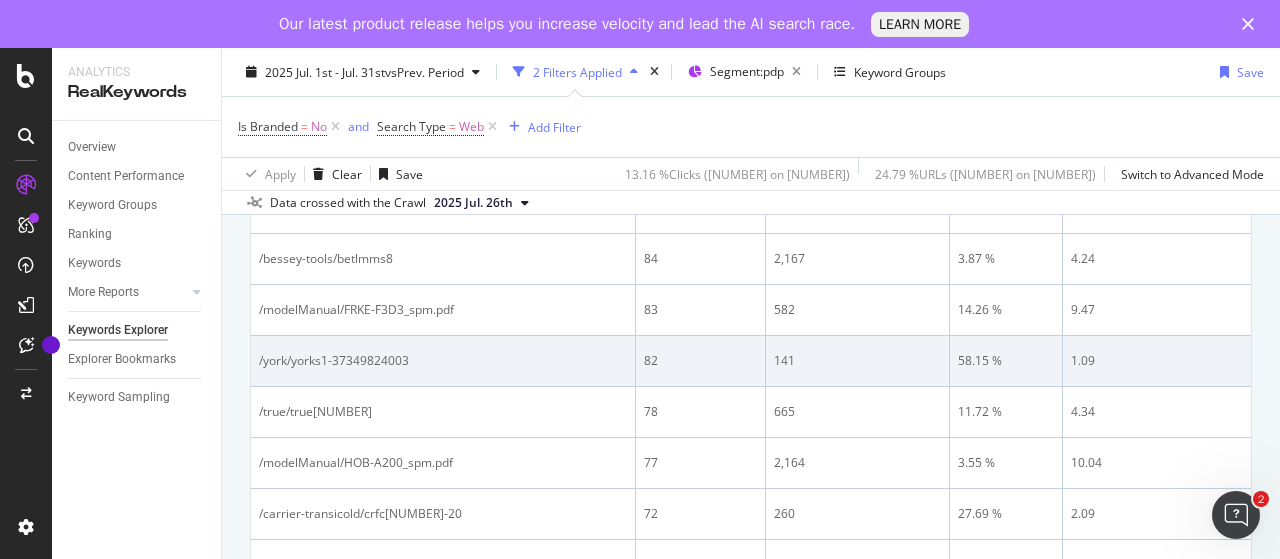 scroll, scrollTop: 704, scrollLeft: 0, axis: vertical 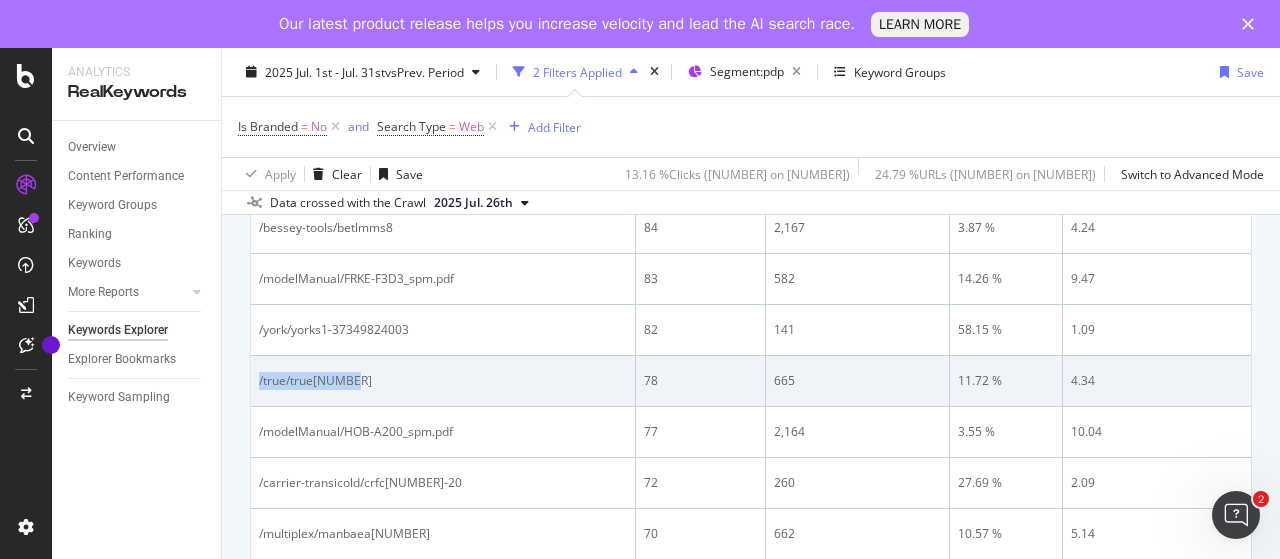 drag, startPoint x: 376, startPoint y: 371, endPoint x: 254, endPoint y: 375, distance: 122.06556 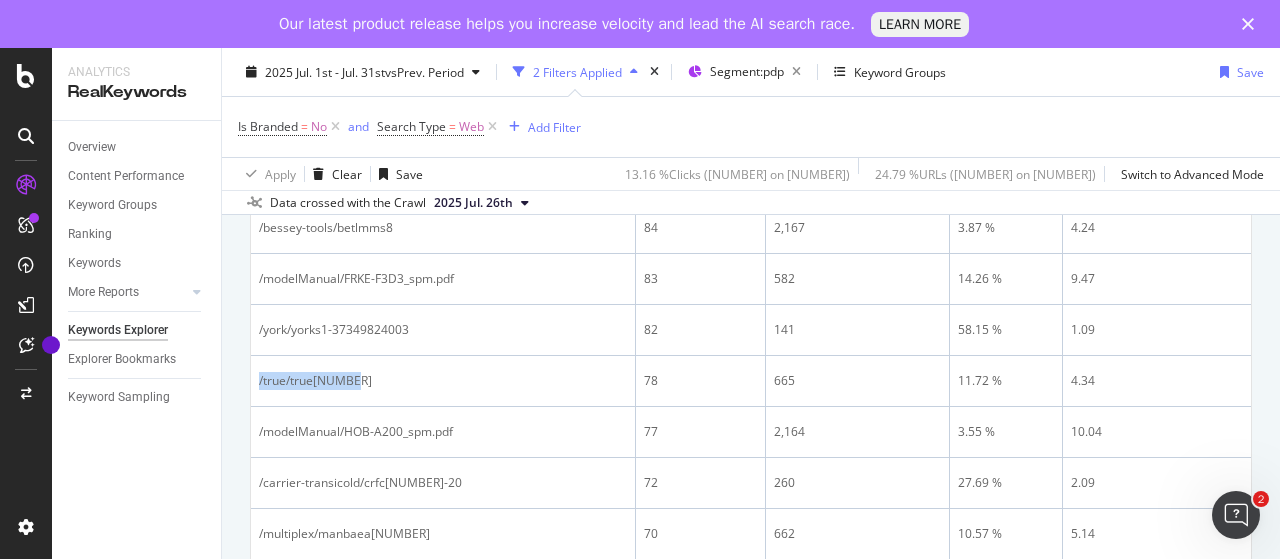 copy on "/true/true[NUMBER]" 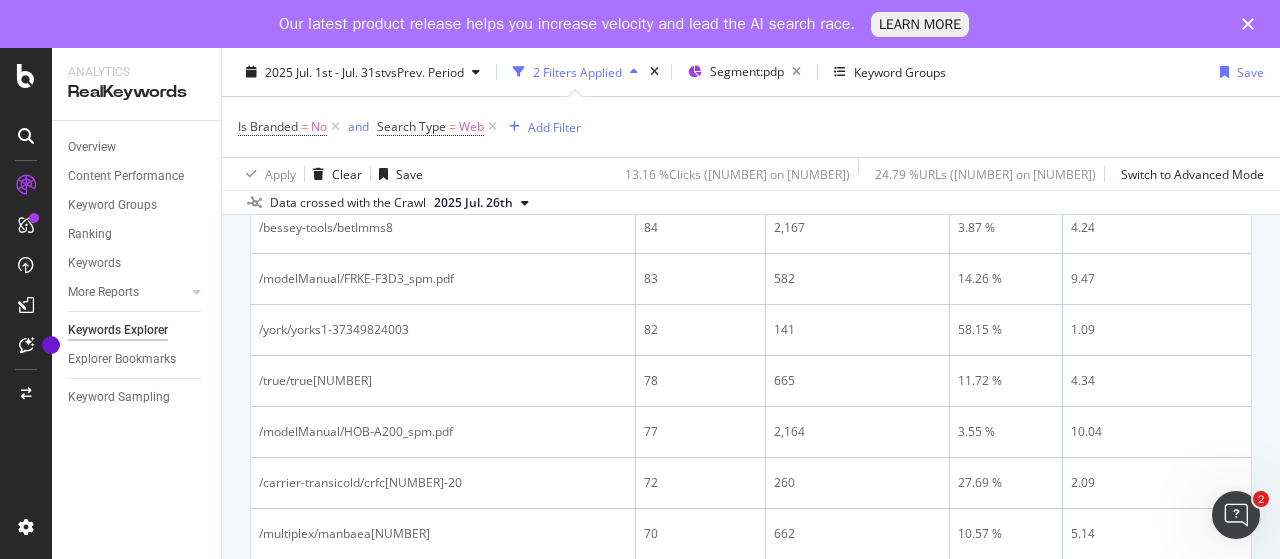 click on "Overview Content Performance Keyword Groups Ranking Keywords More Reports Countries Devices Content Structure Keywords Explorer Explorer Bookmarks Keyword Sampling" at bounding box center [136, 364] 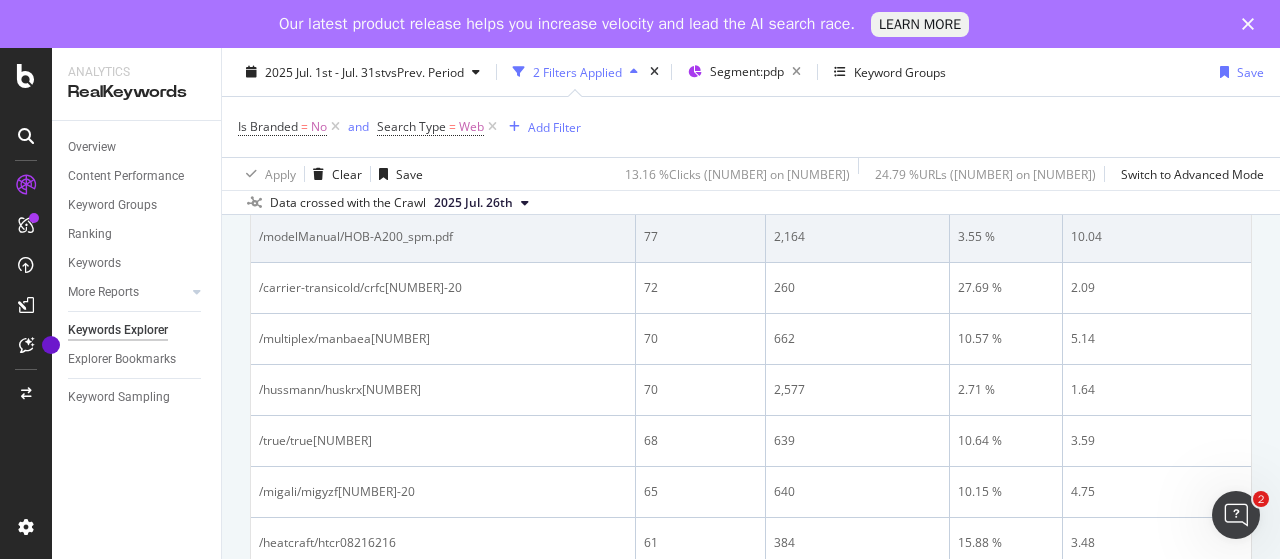 scroll, scrollTop: 904, scrollLeft: 0, axis: vertical 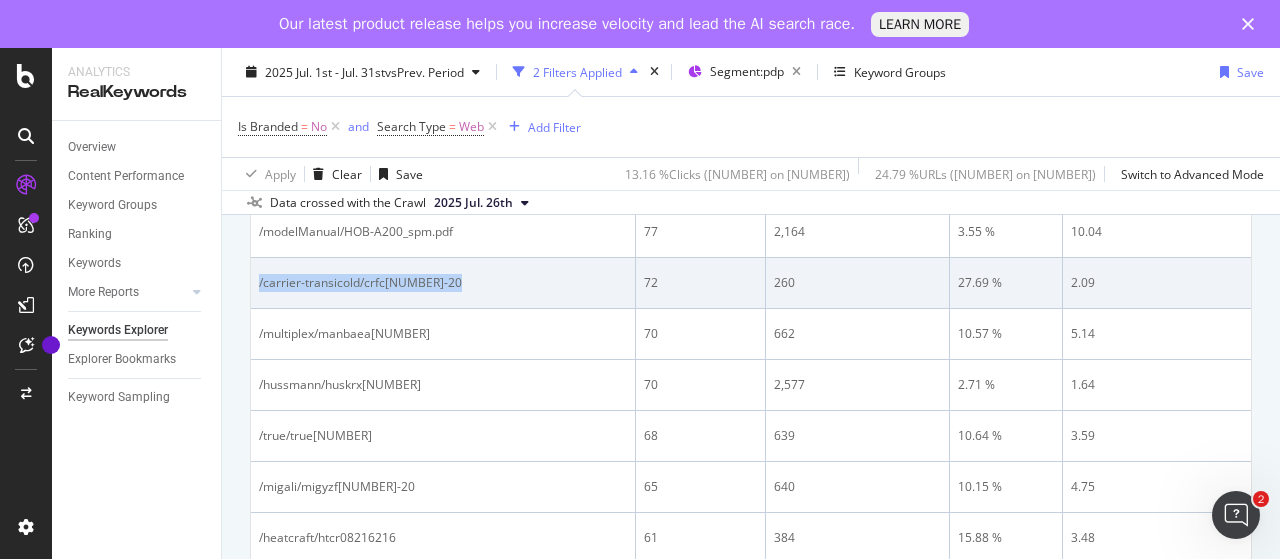 drag, startPoint x: 466, startPoint y: 276, endPoint x: 256, endPoint y: 284, distance: 210.15233 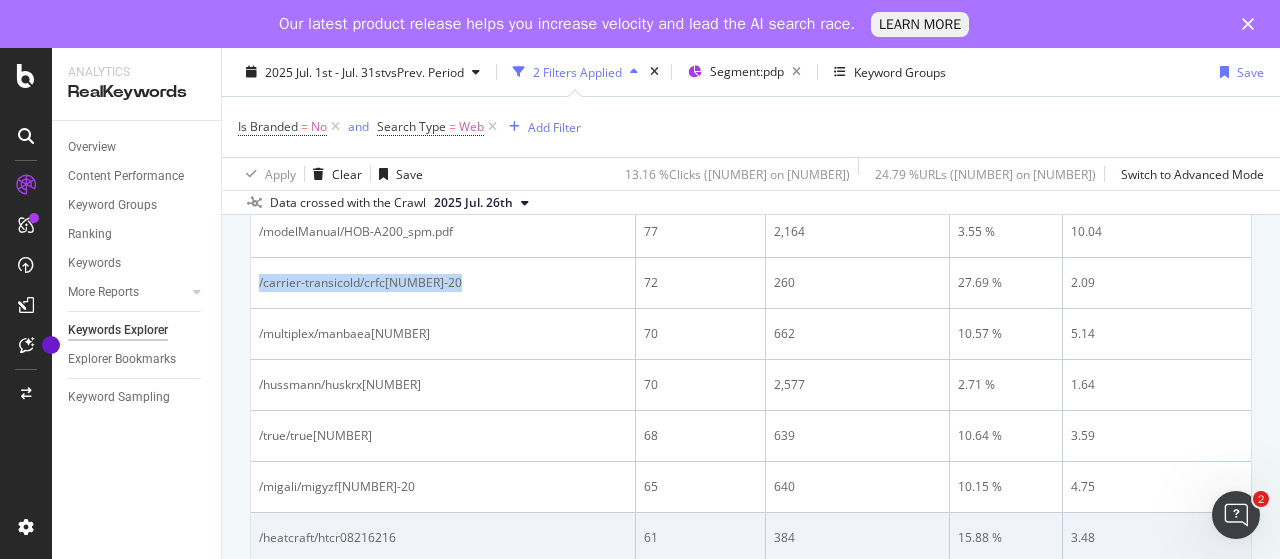 copy on "/carrier-transicold/crfc[NUMBER]-20" 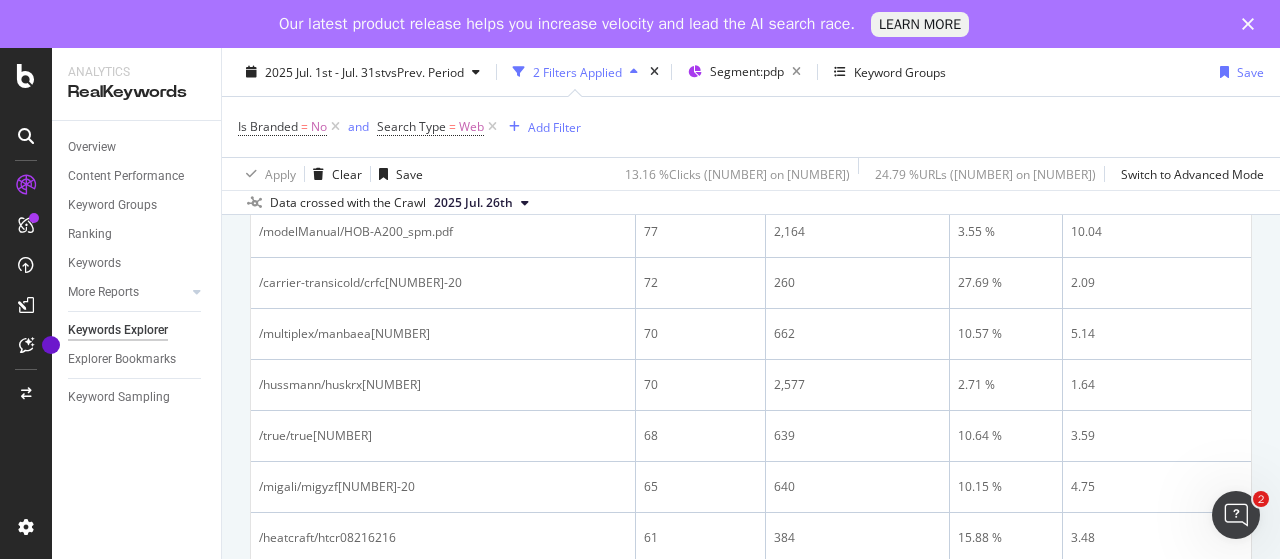 click on "Overview Content Performance Keyword Groups Ranking Keywords More Reports Countries Devices Content Structure Keywords Explorer Explorer Bookmarks Keyword Sampling" at bounding box center [136, 364] 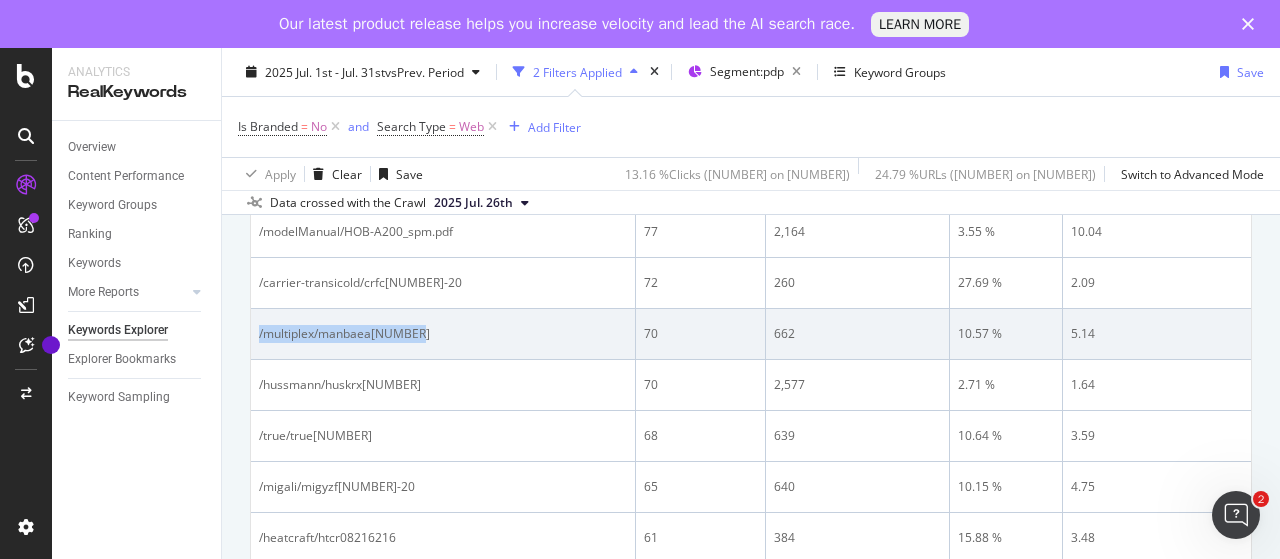 drag, startPoint x: 437, startPoint y: 325, endPoint x: 254, endPoint y: 338, distance: 183.46117 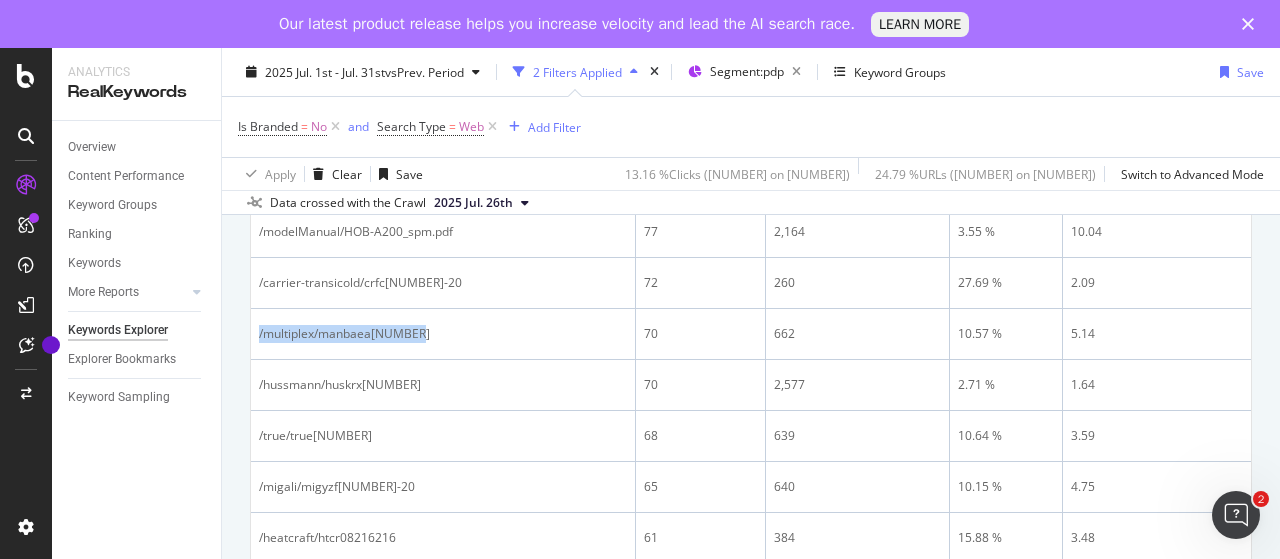copy on "/multiplex/manbaea[NUMBER]" 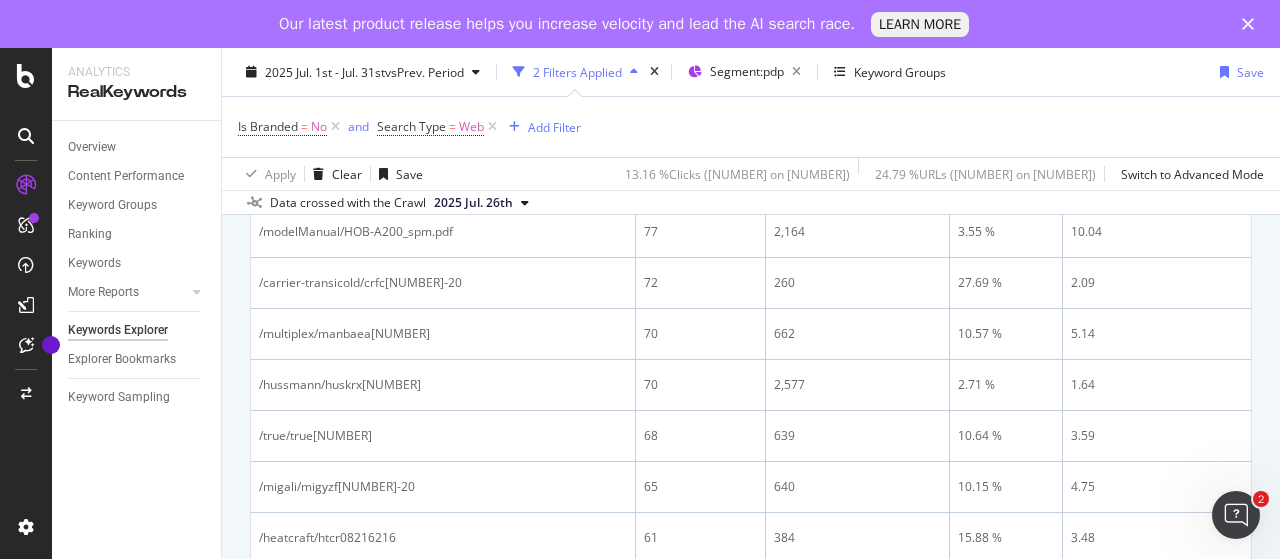 click on "Overview Content Performance Keyword Groups Ranking Keywords More Reports Countries Devices Content Structure Keywords Explorer Explorer Bookmarks Keyword Sampling" at bounding box center (136, 364) 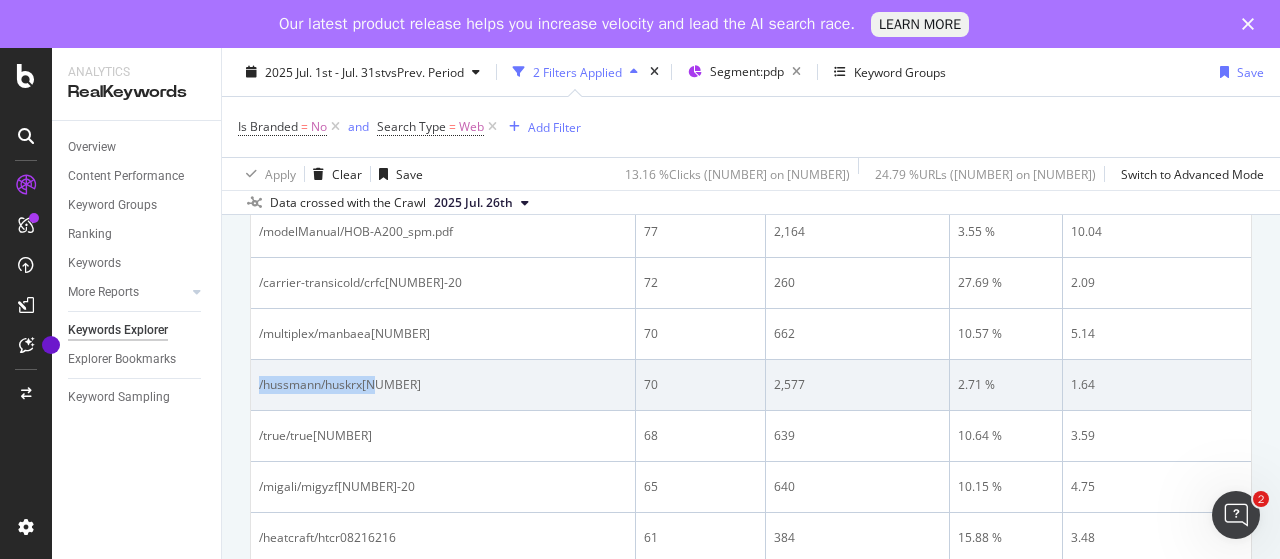 drag, startPoint x: 396, startPoint y: 369, endPoint x: 256, endPoint y: 386, distance: 141.02837 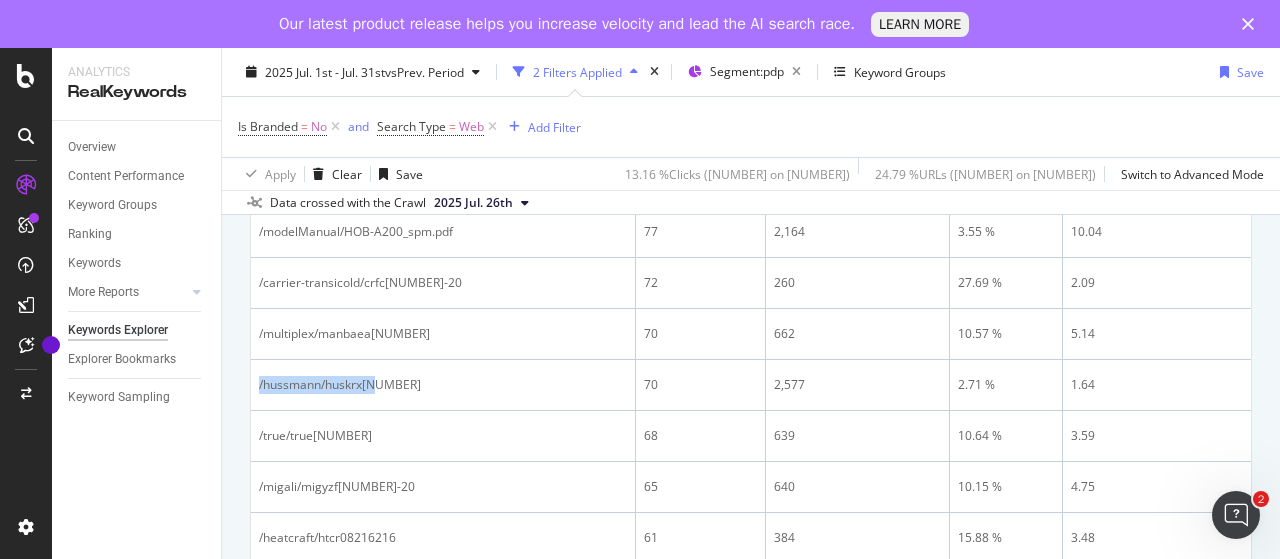 copy on "/hussmann/huskrx[NUMBER]" 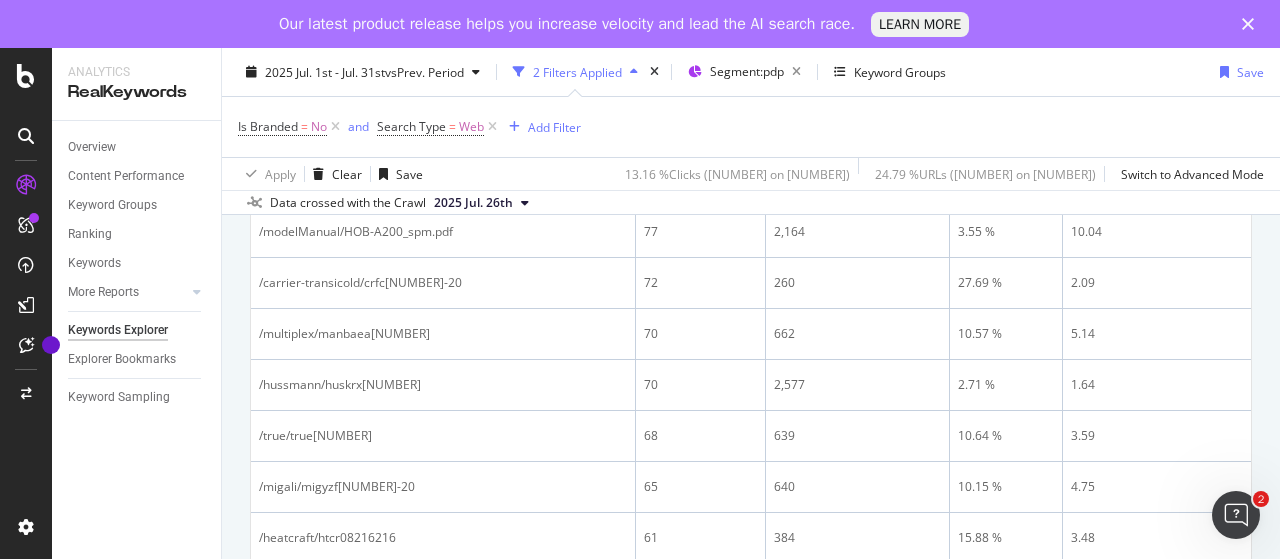 click on "Overview Content Performance Keyword Groups Ranking Keywords More Reports Countries Devices Content Structure Keywords Explorer Explorer Bookmarks Keyword Sampling" at bounding box center (136, 364) 